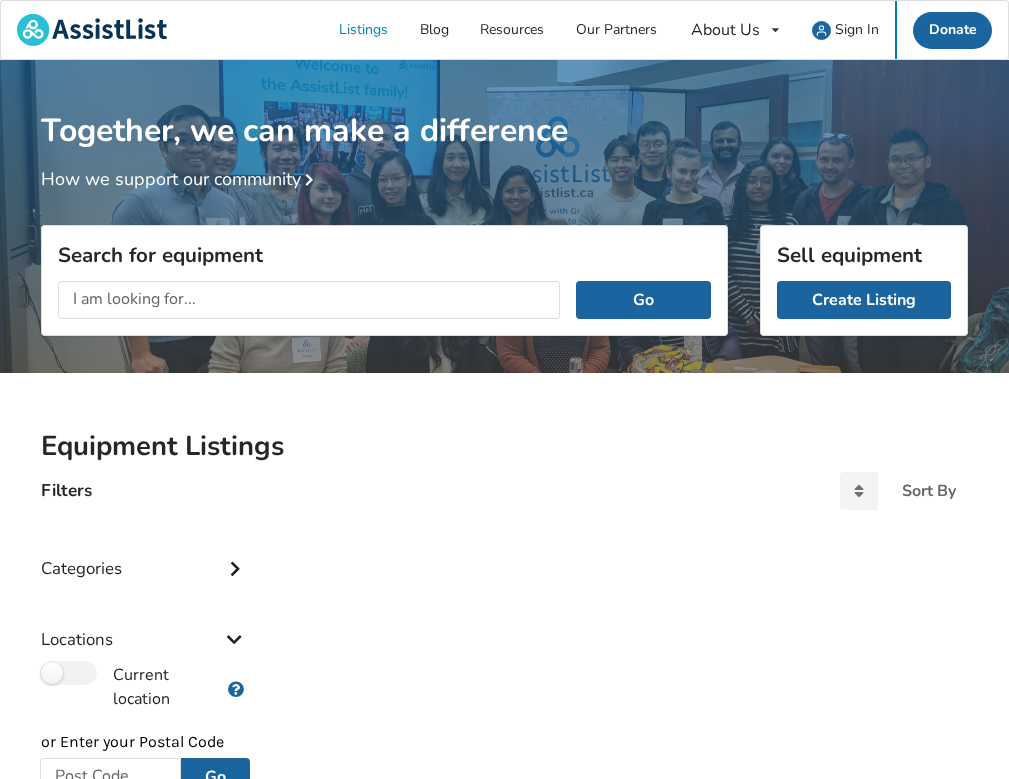 scroll, scrollTop: 160, scrollLeft: 0, axis: vertical 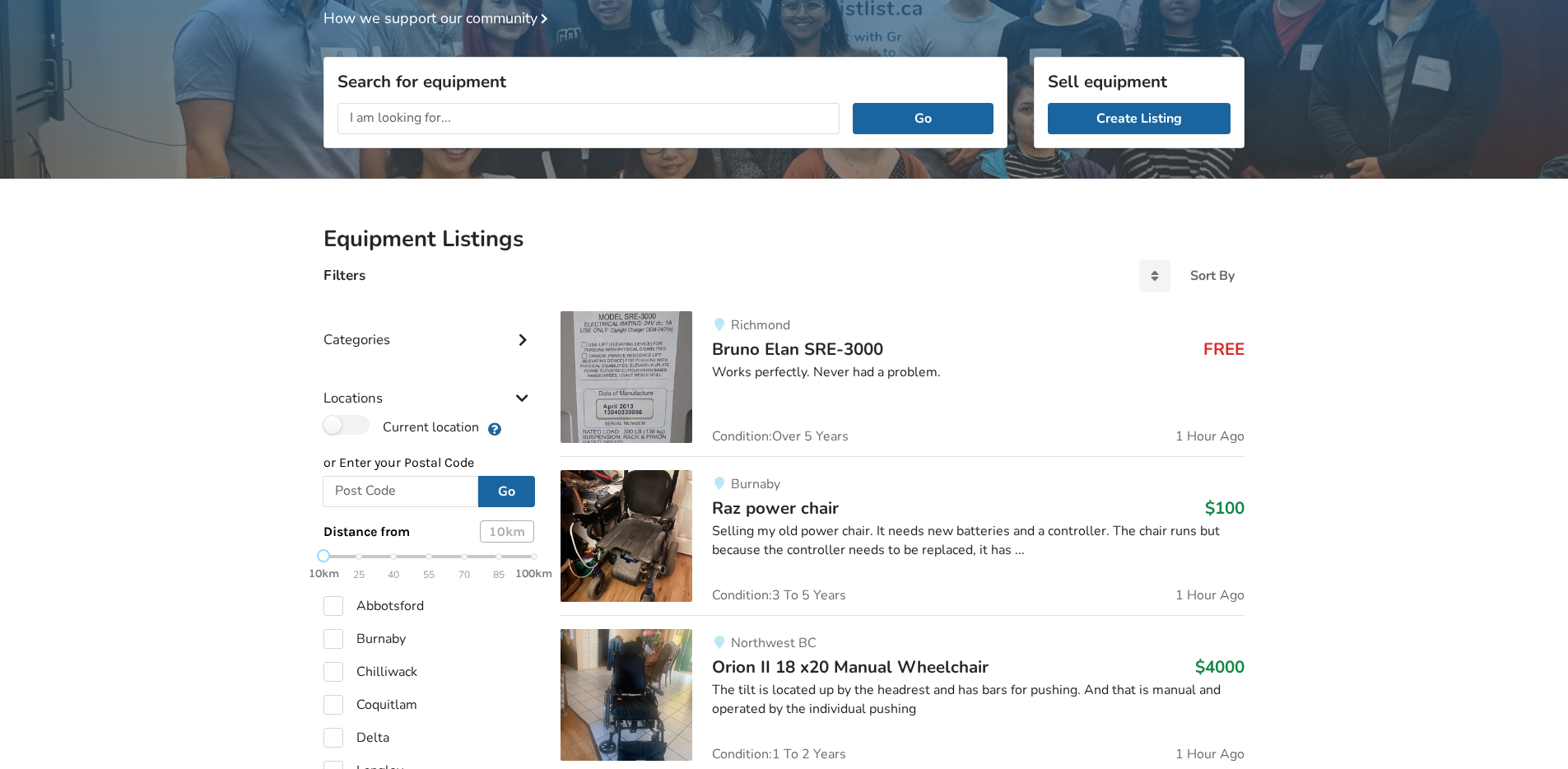 click at bounding box center [400, 492] 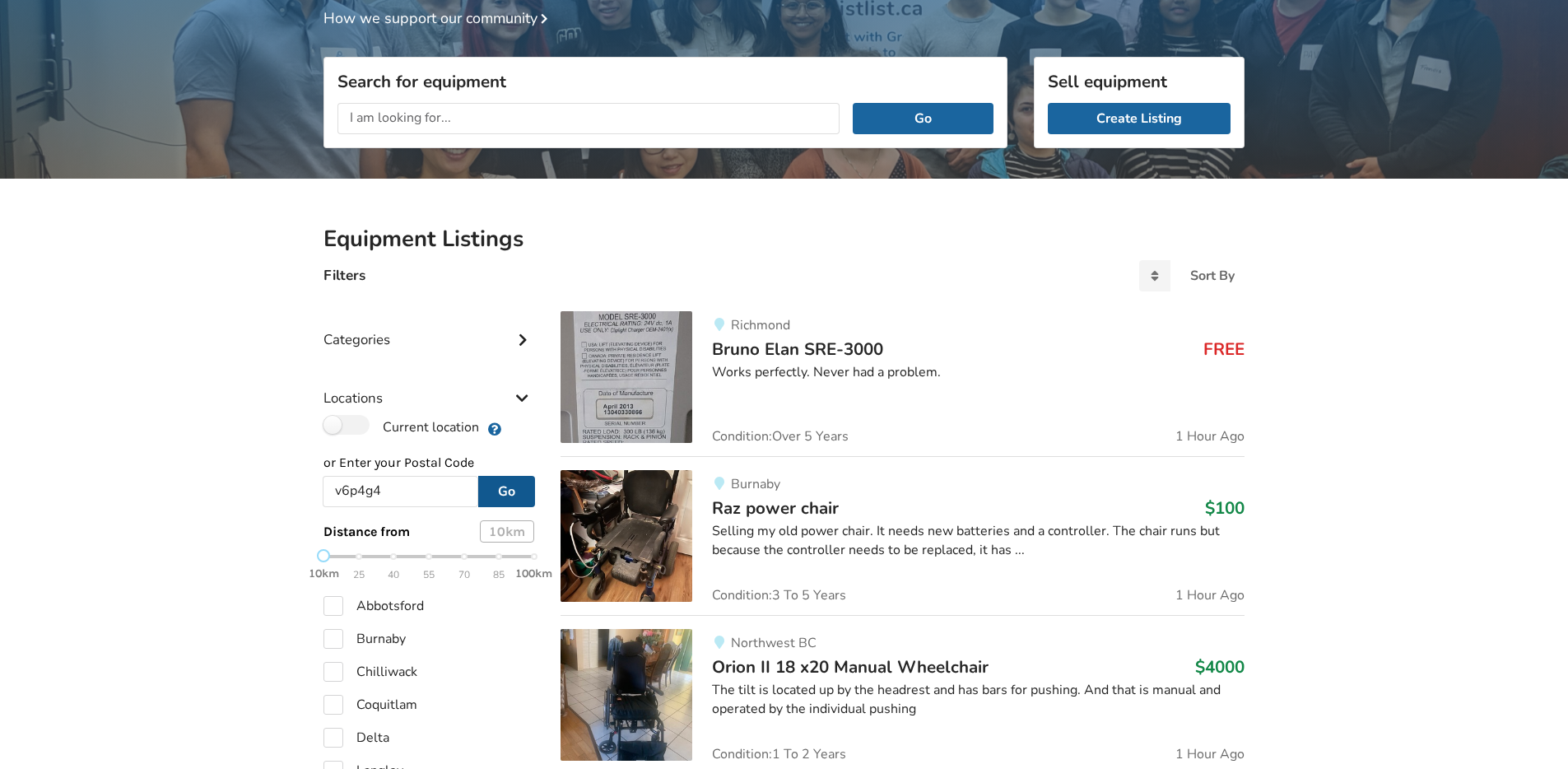 type on "v6p4g4" 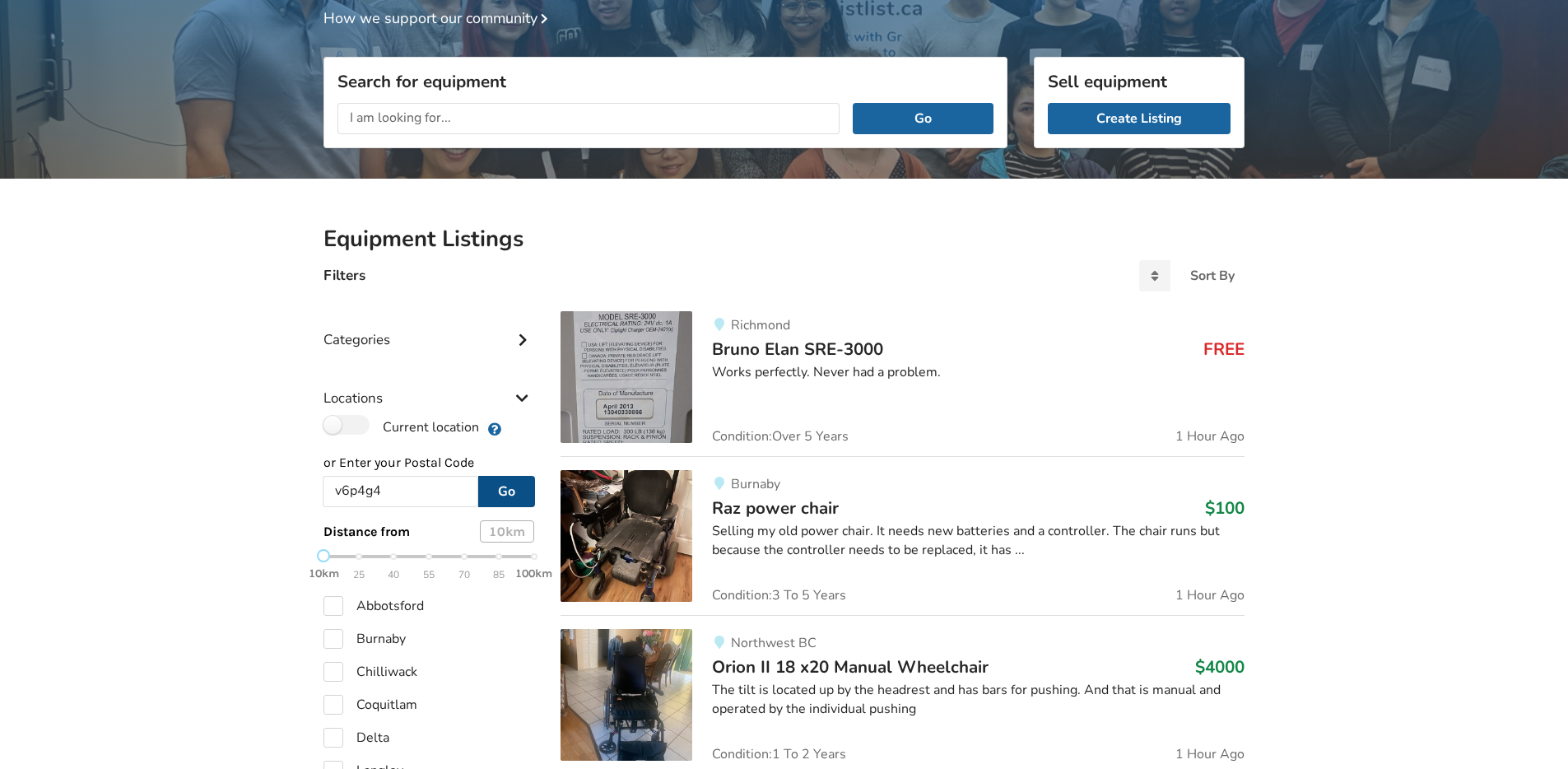 click on "Go" at bounding box center [506, 492] 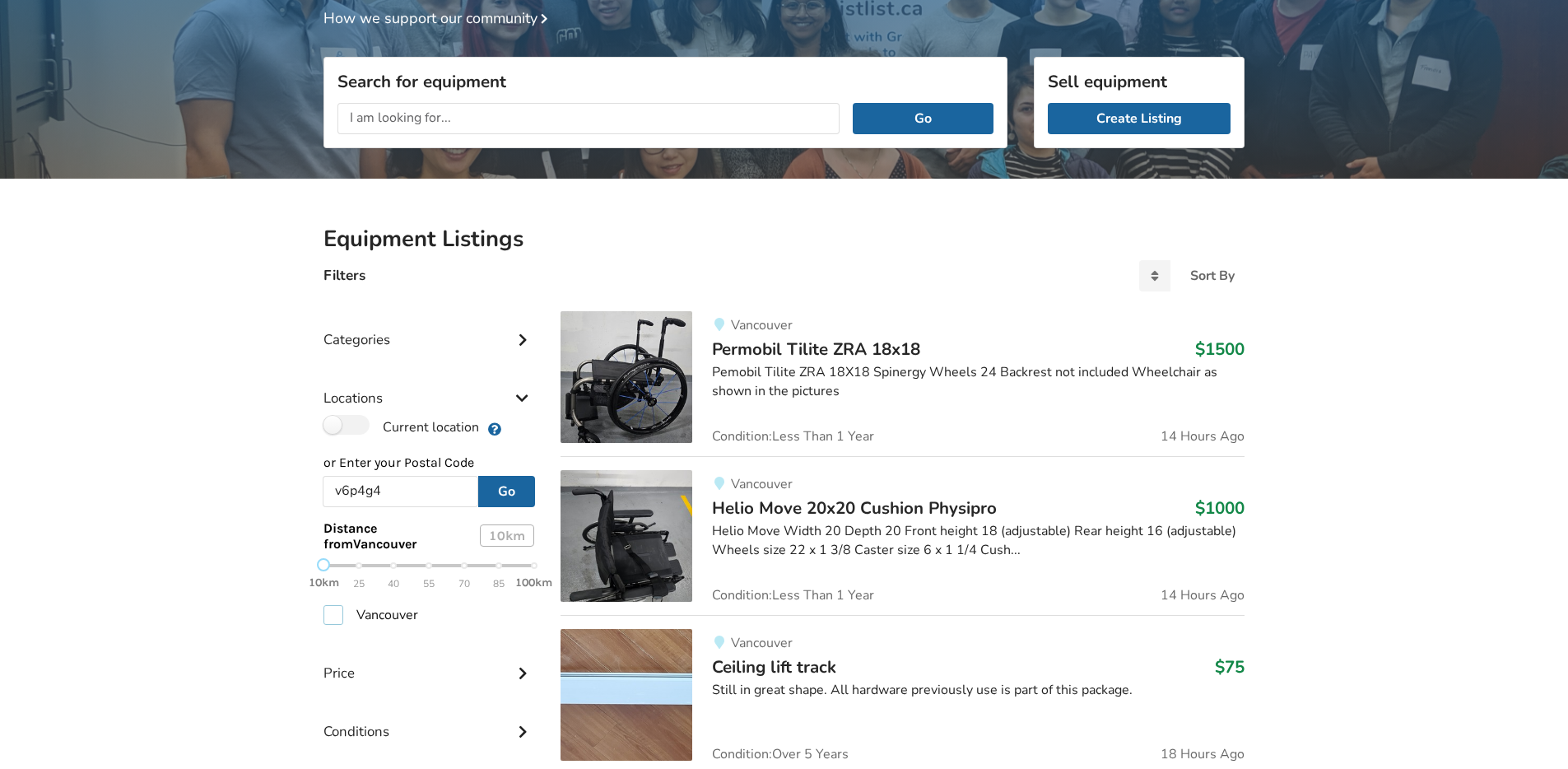 click on "Vancouver" at bounding box center [370, 615] 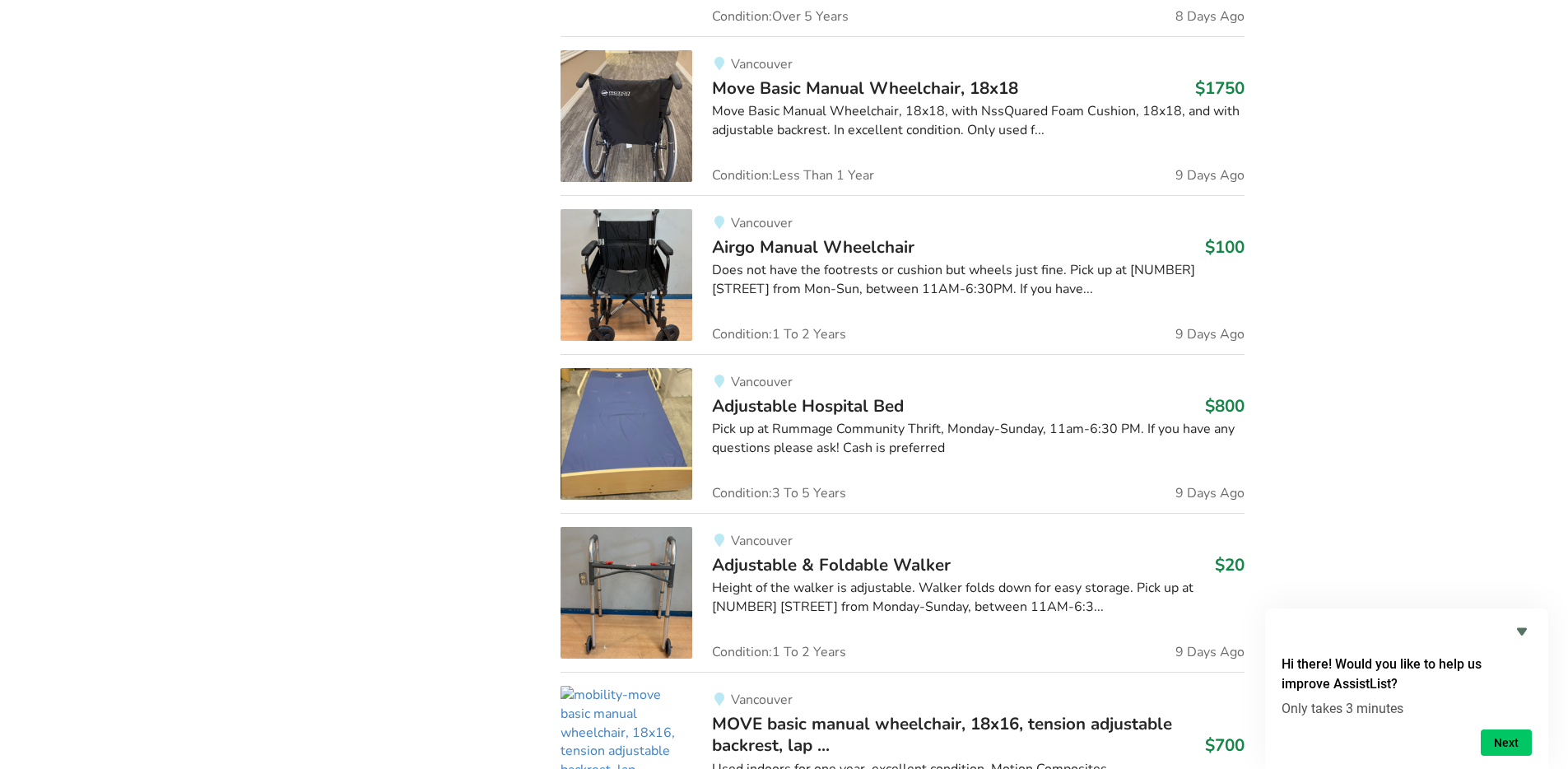 scroll, scrollTop: 2199, scrollLeft: 0, axis: vertical 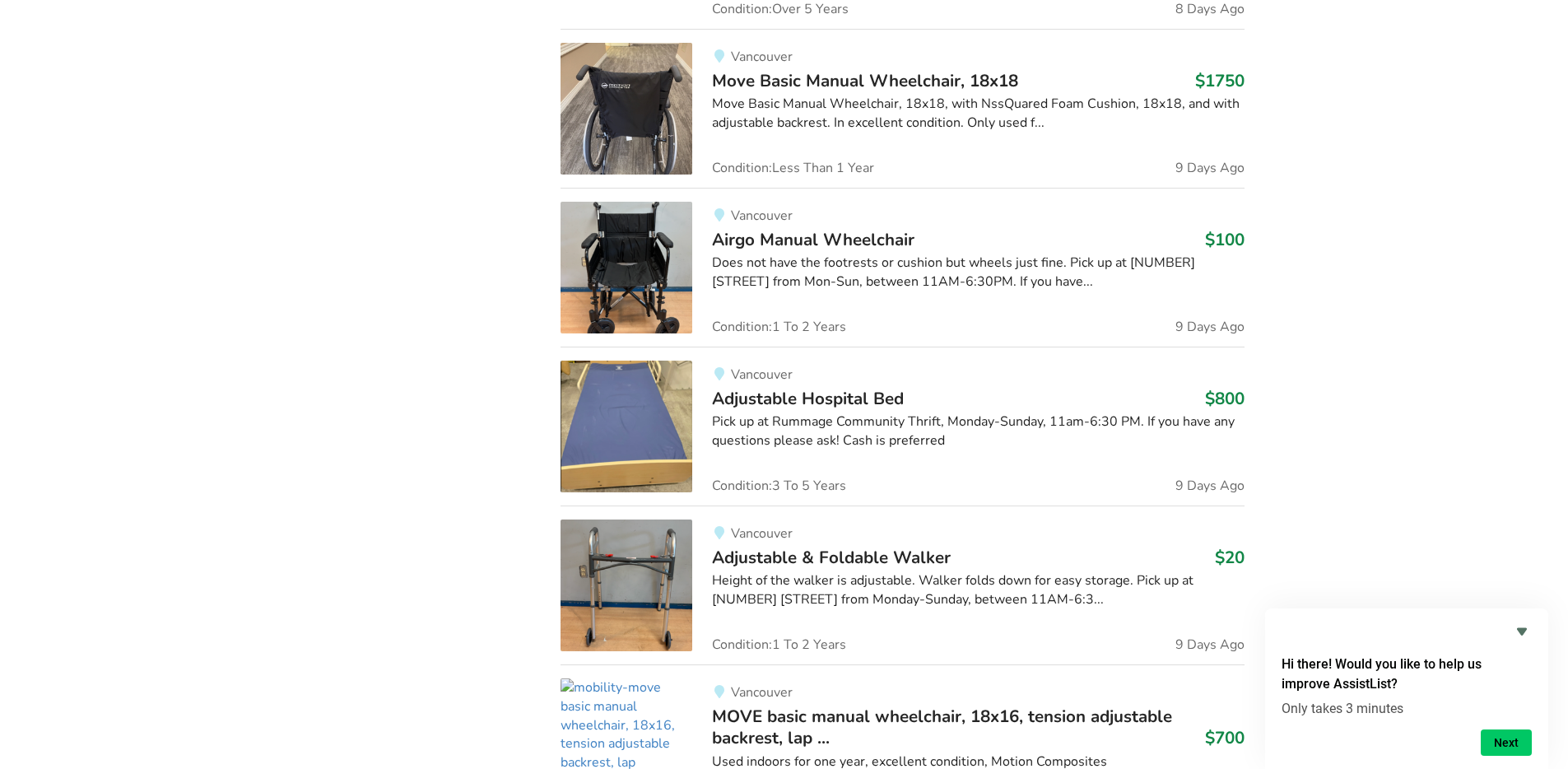 click on "Adjustable & Foldable Walker" at bounding box center (831, 557) 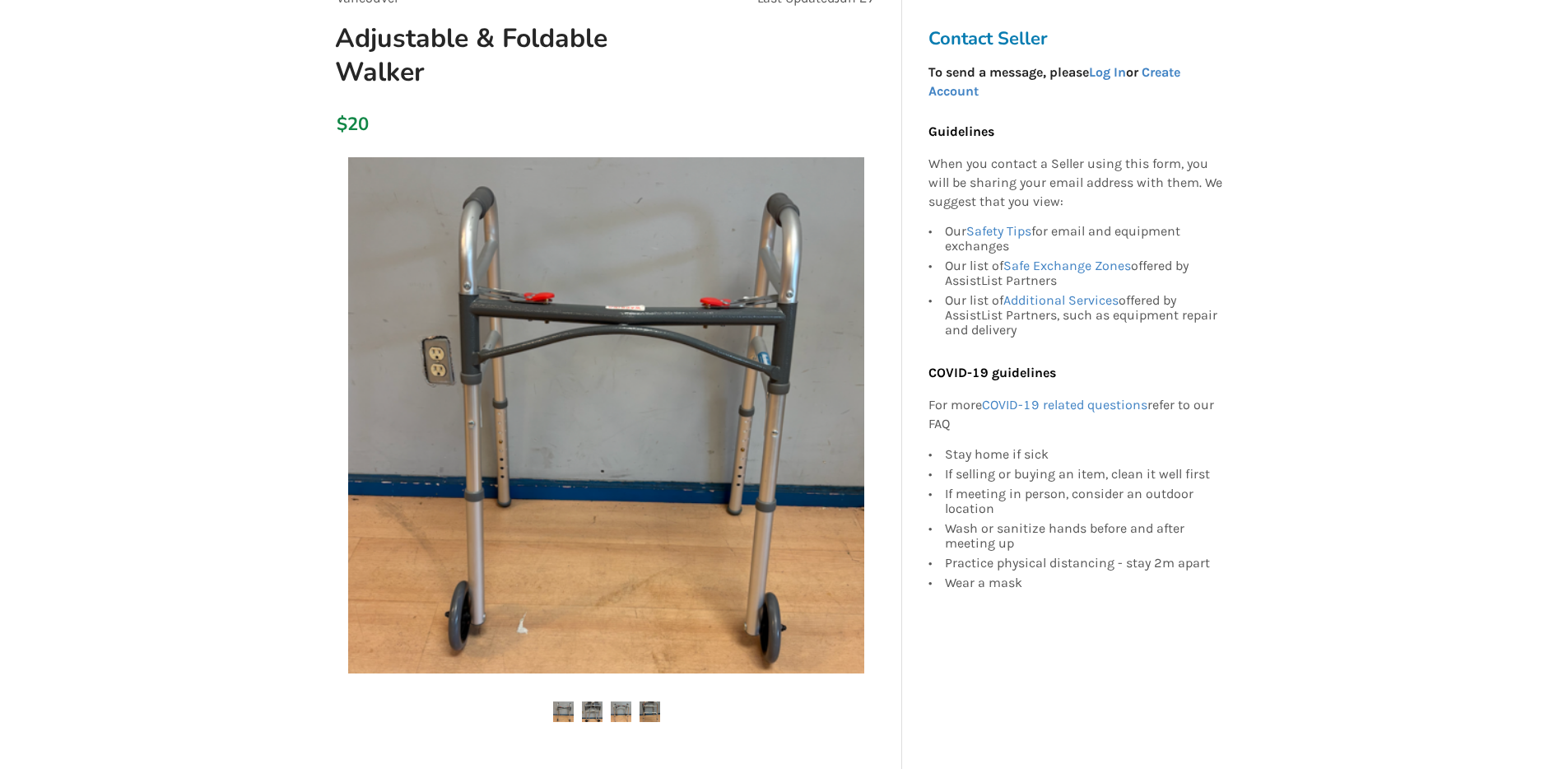 scroll, scrollTop: 162, scrollLeft: 0, axis: vertical 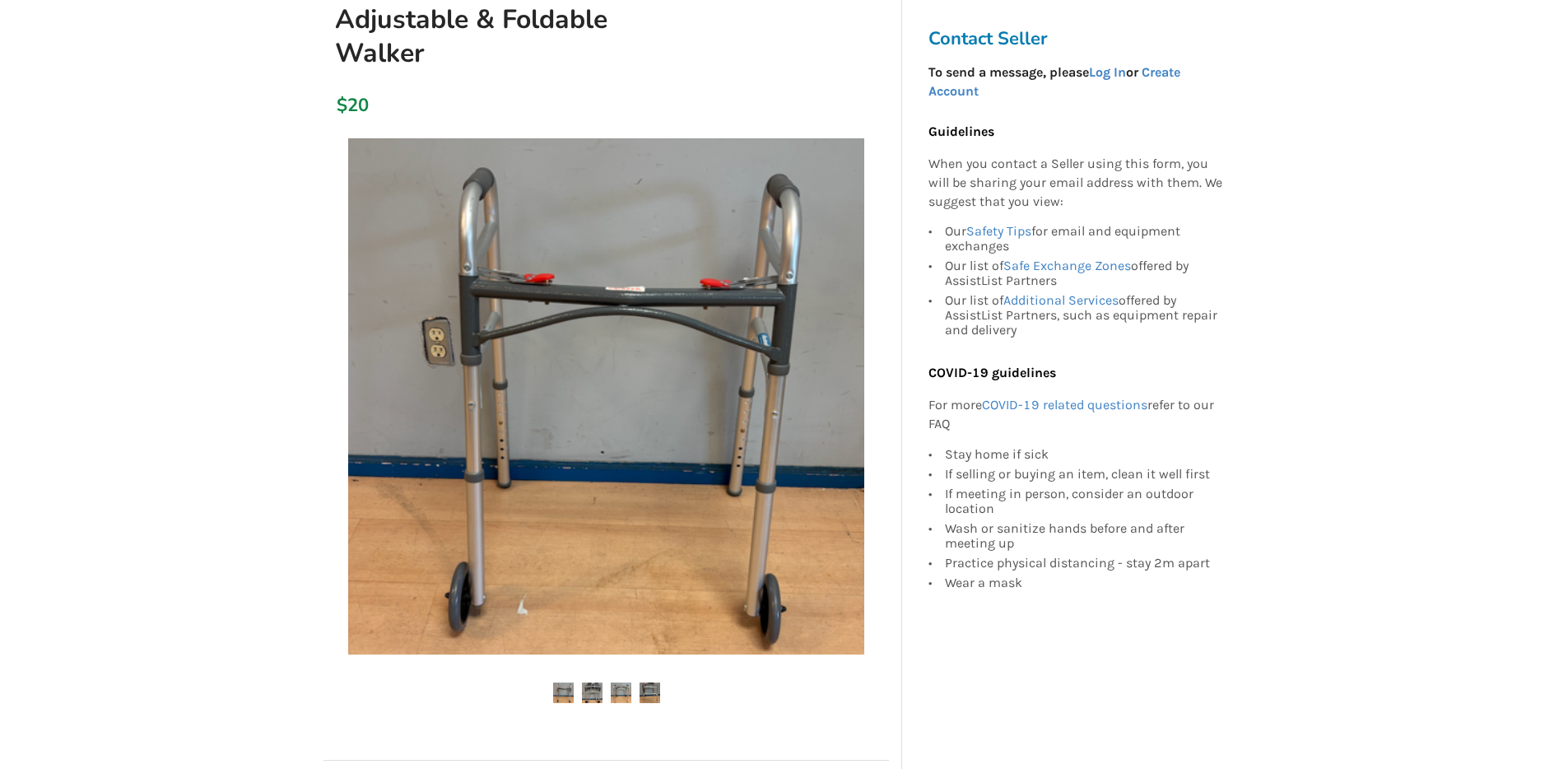click at bounding box center (563, 692) 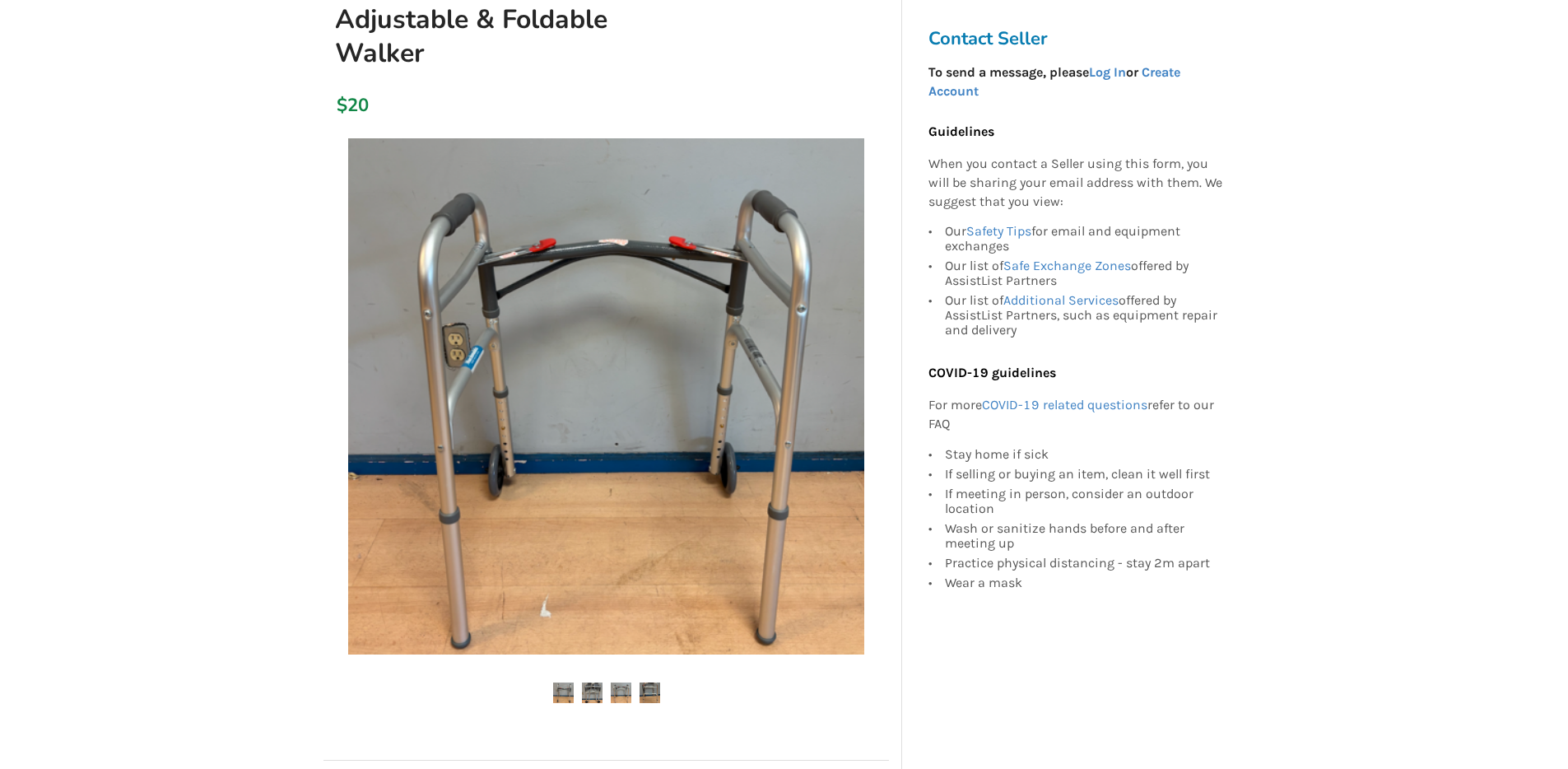 click at bounding box center [606, 693] 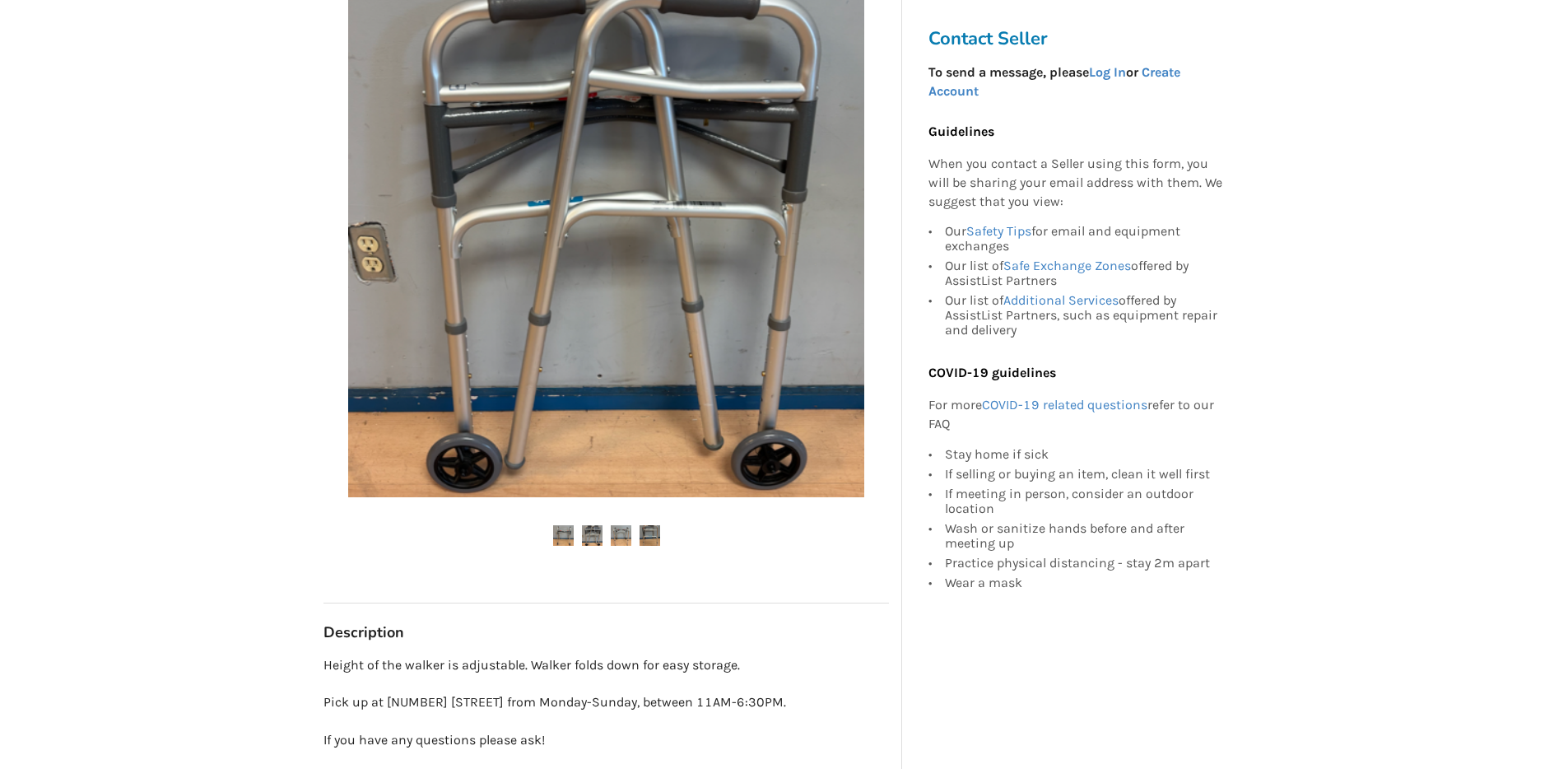 scroll, scrollTop: 0, scrollLeft: 0, axis: both 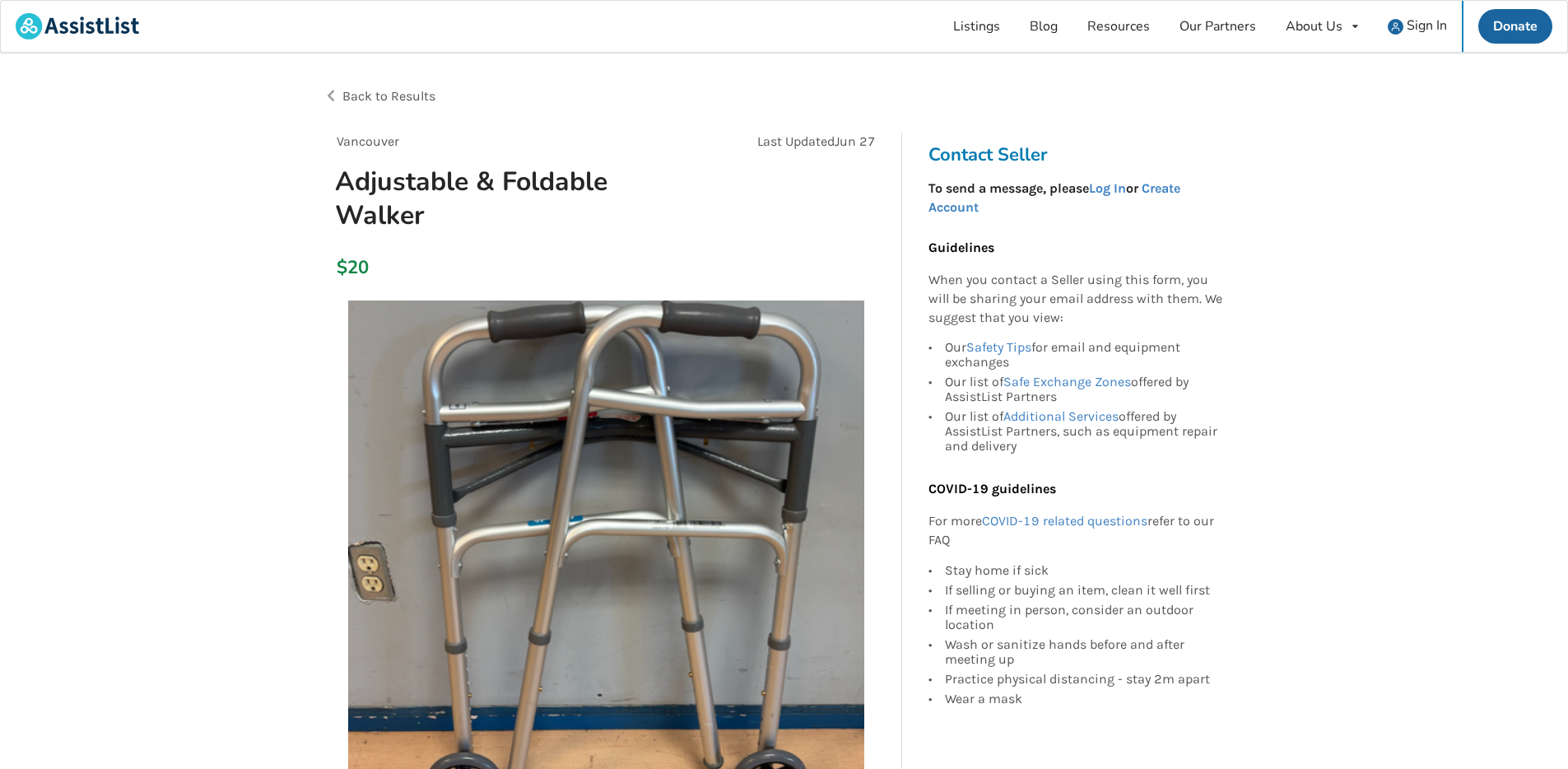 click on "Back to Results" at bounding box center (389, 96) 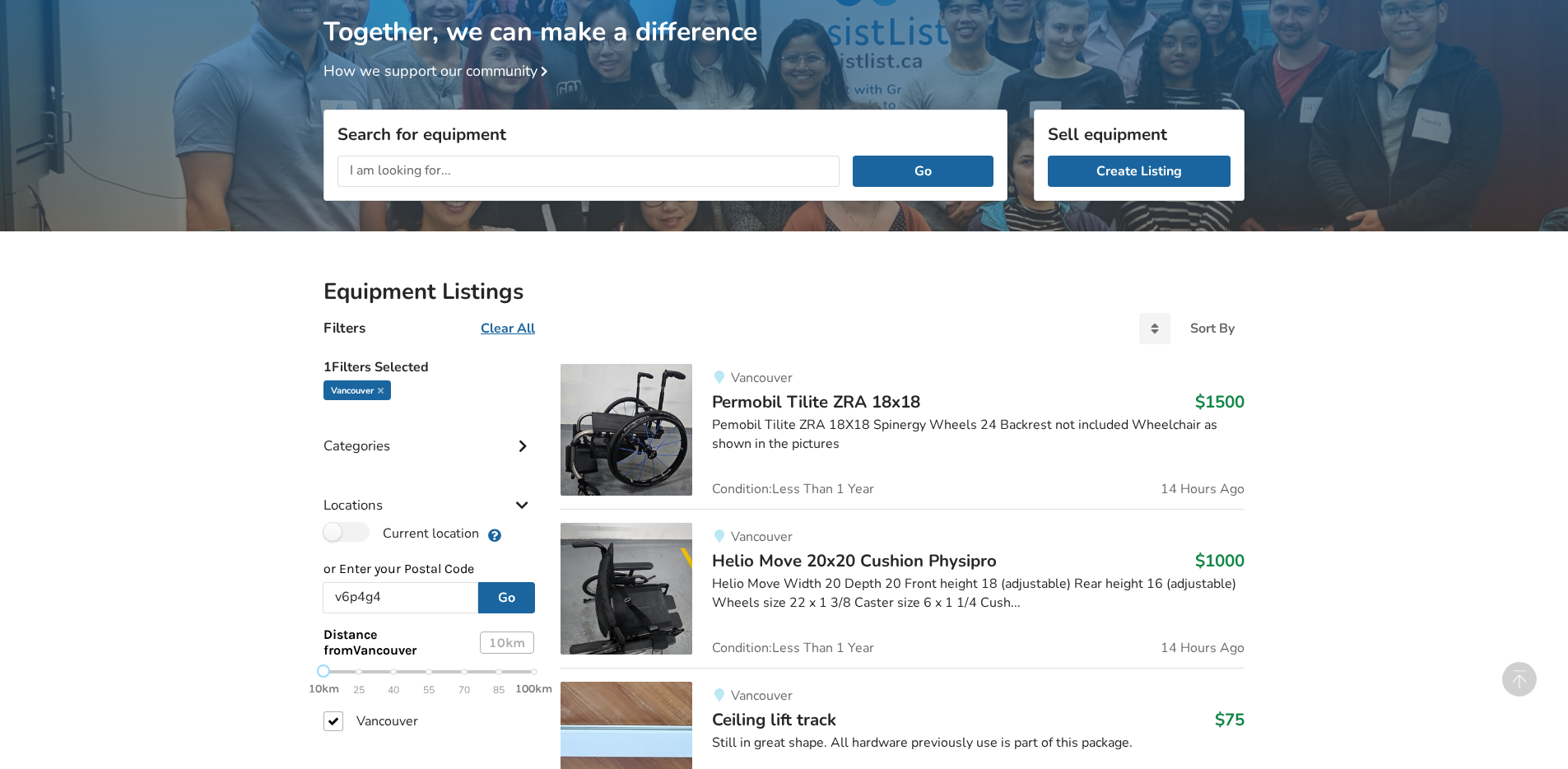 scroll, scrollTop: 0, scrollLeft: 0, axis: both 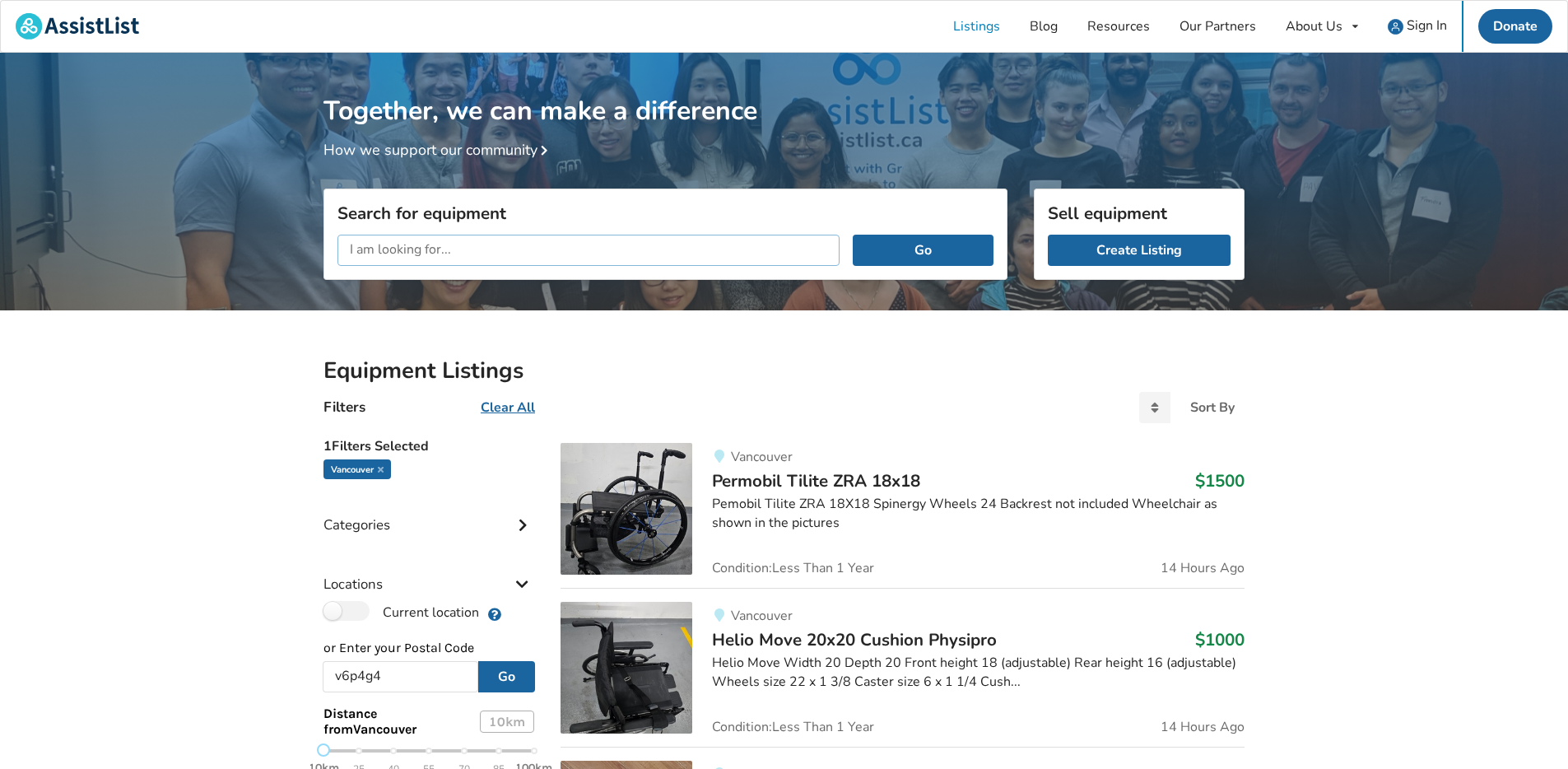 click at bounding box center [589, 250] 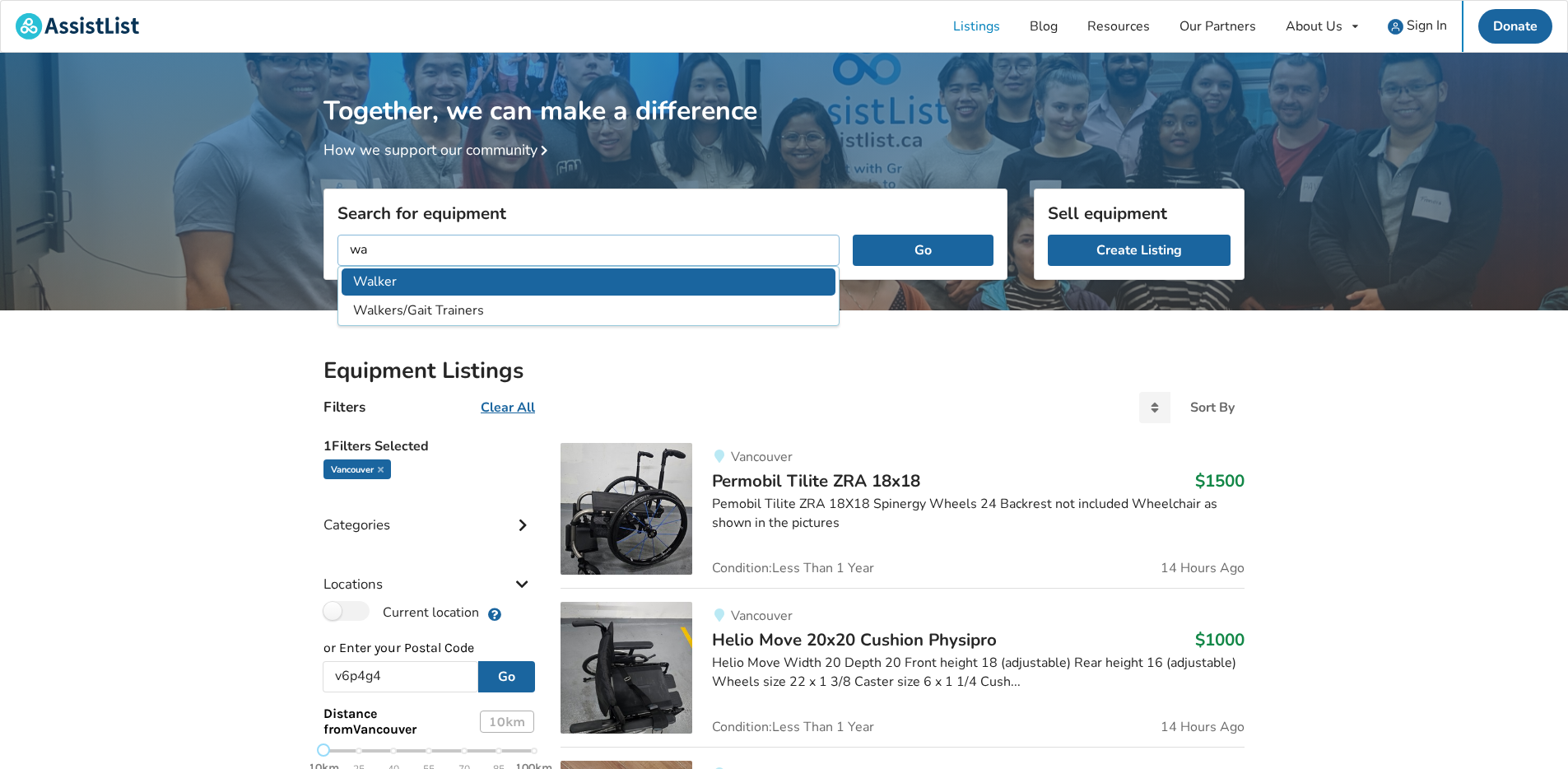 type on "wa" 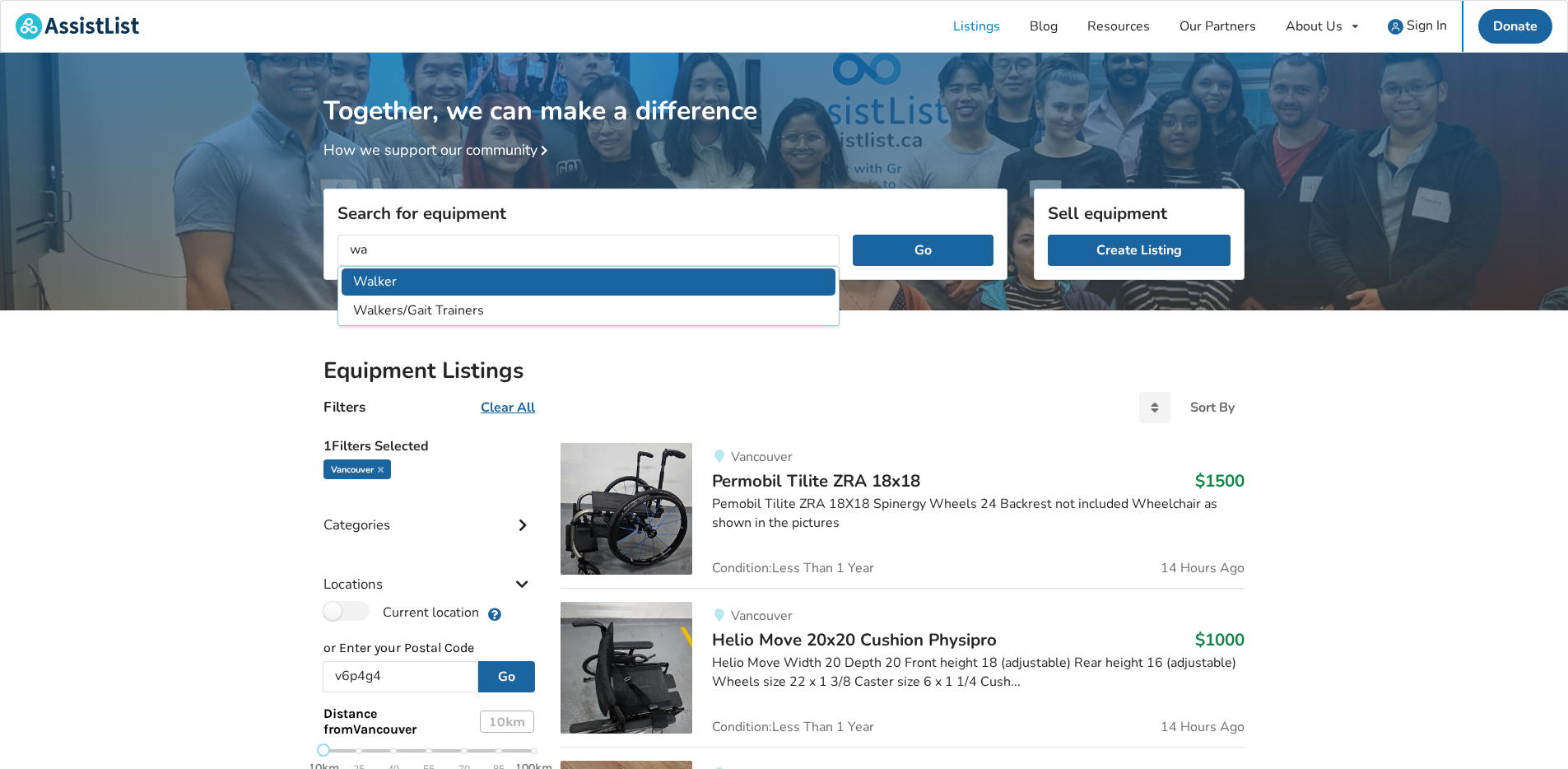 click on "Walker" at bounding box center (589, 282) 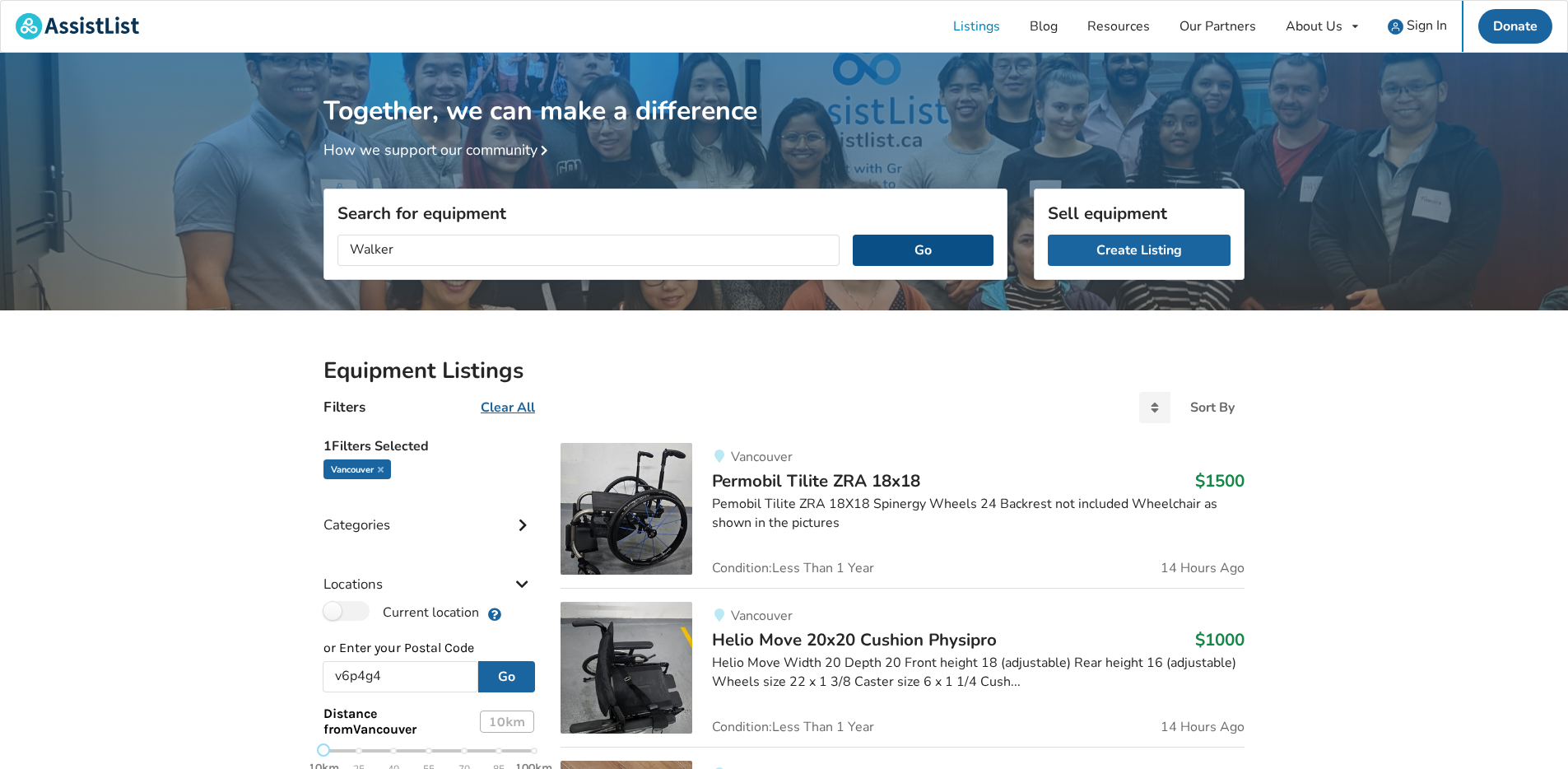 click on "Go" at bounding box center [923, 250] 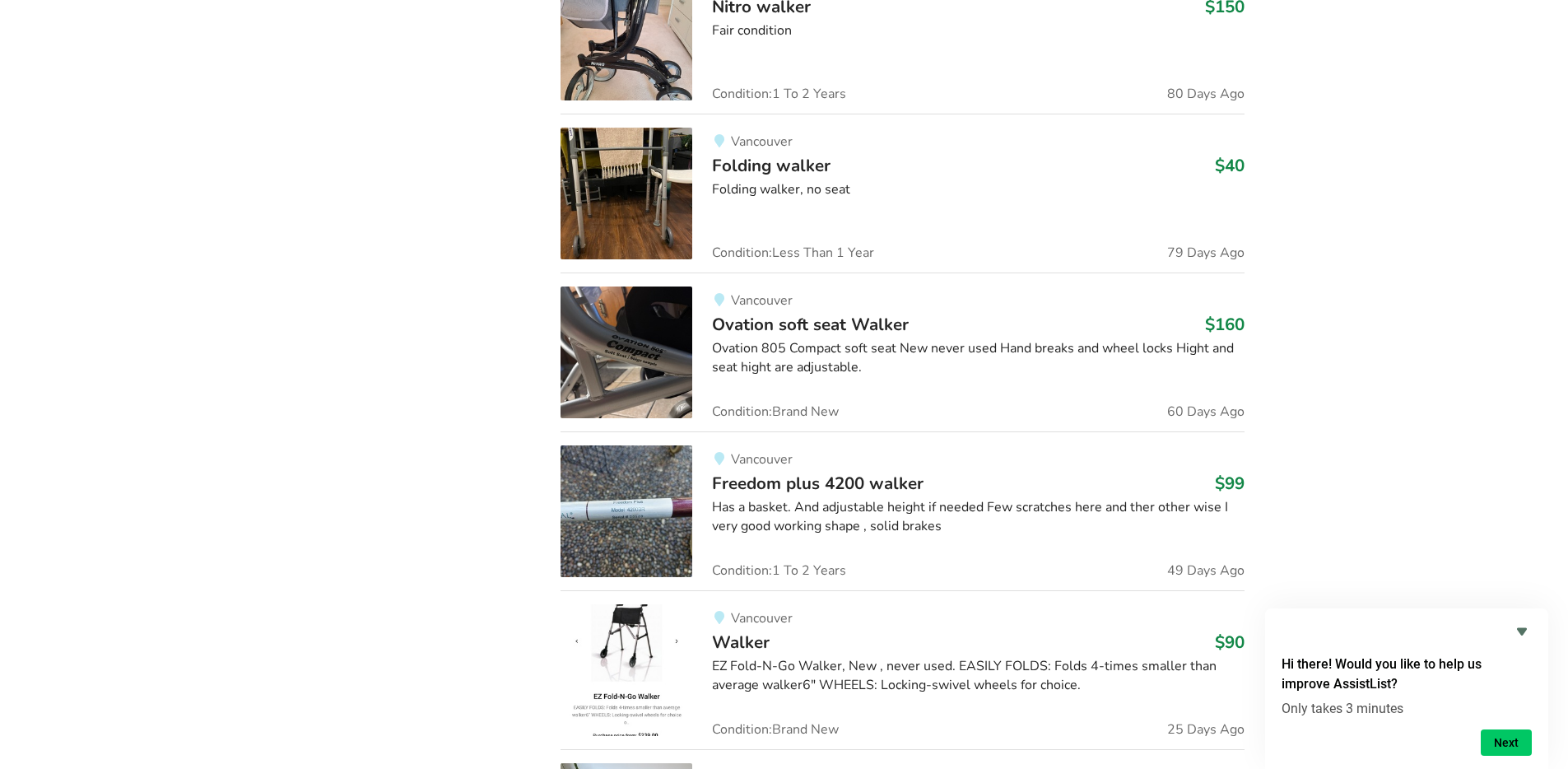 scroll, scrollTop: 1328, scrollLeft: 0, axis: vertical 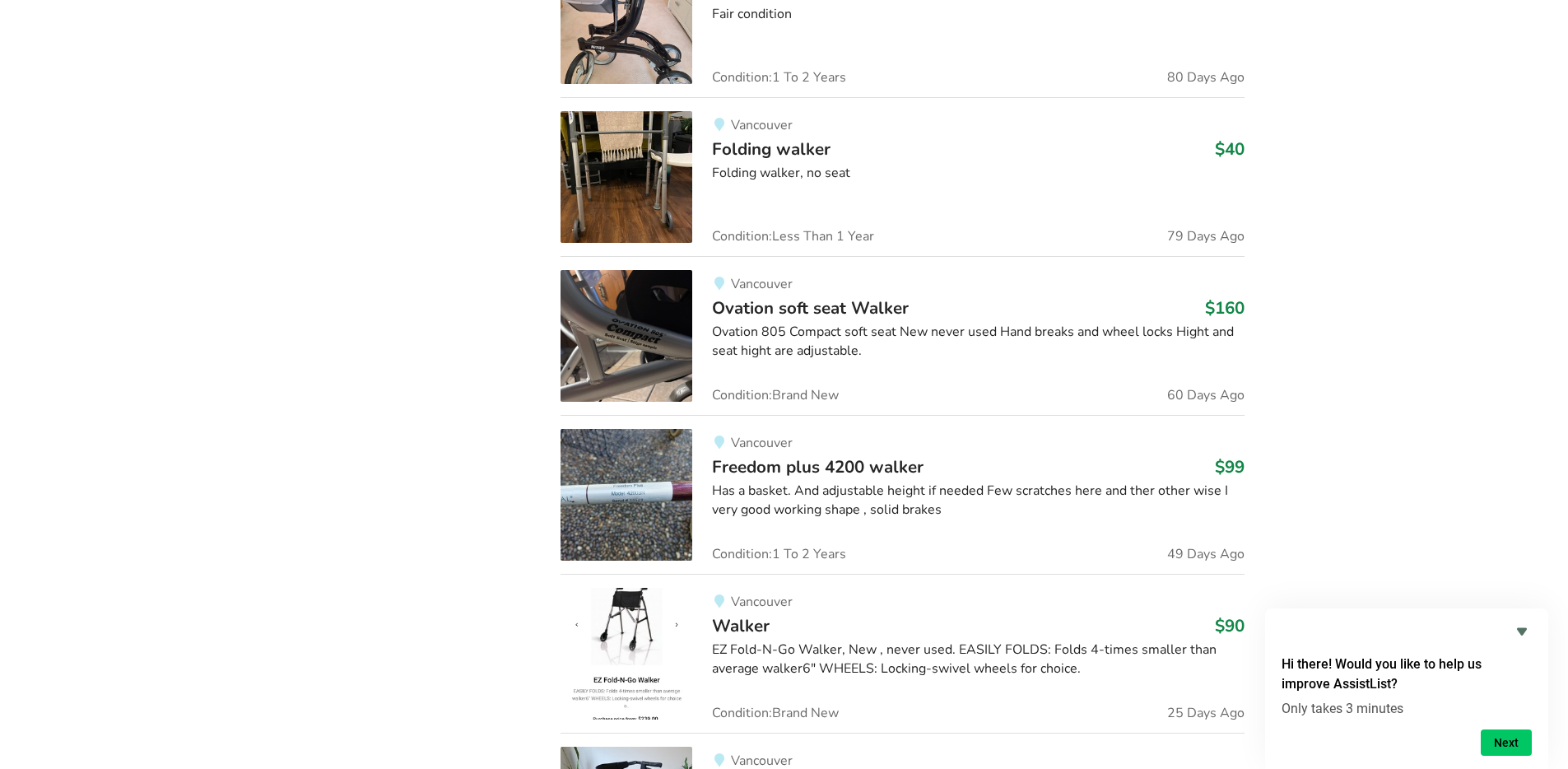 click on "Folding walker" at bounding box center (771, 149) 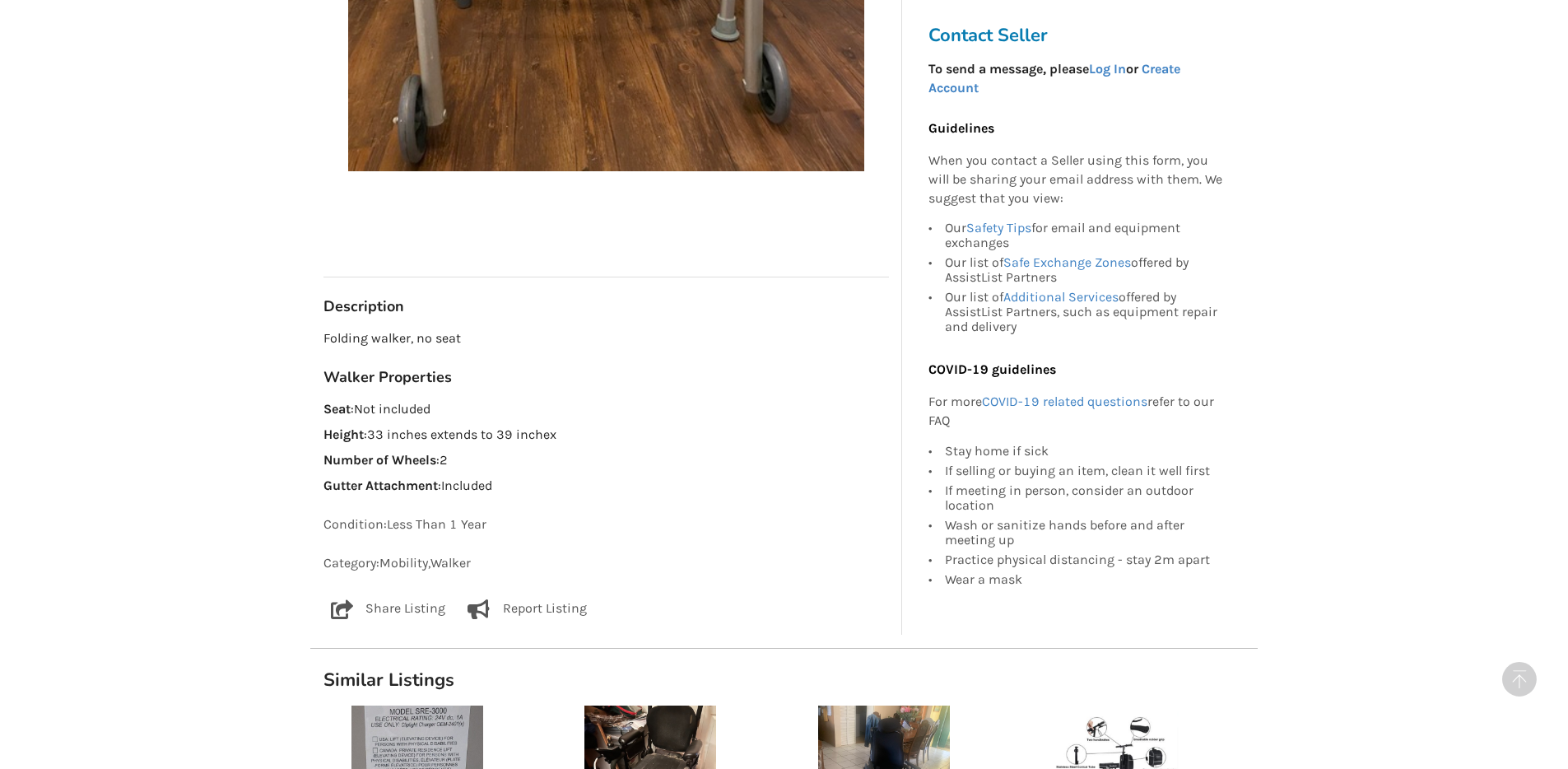 scroll, scrollTop: 616, scrollLeft: 0, axis: vertical 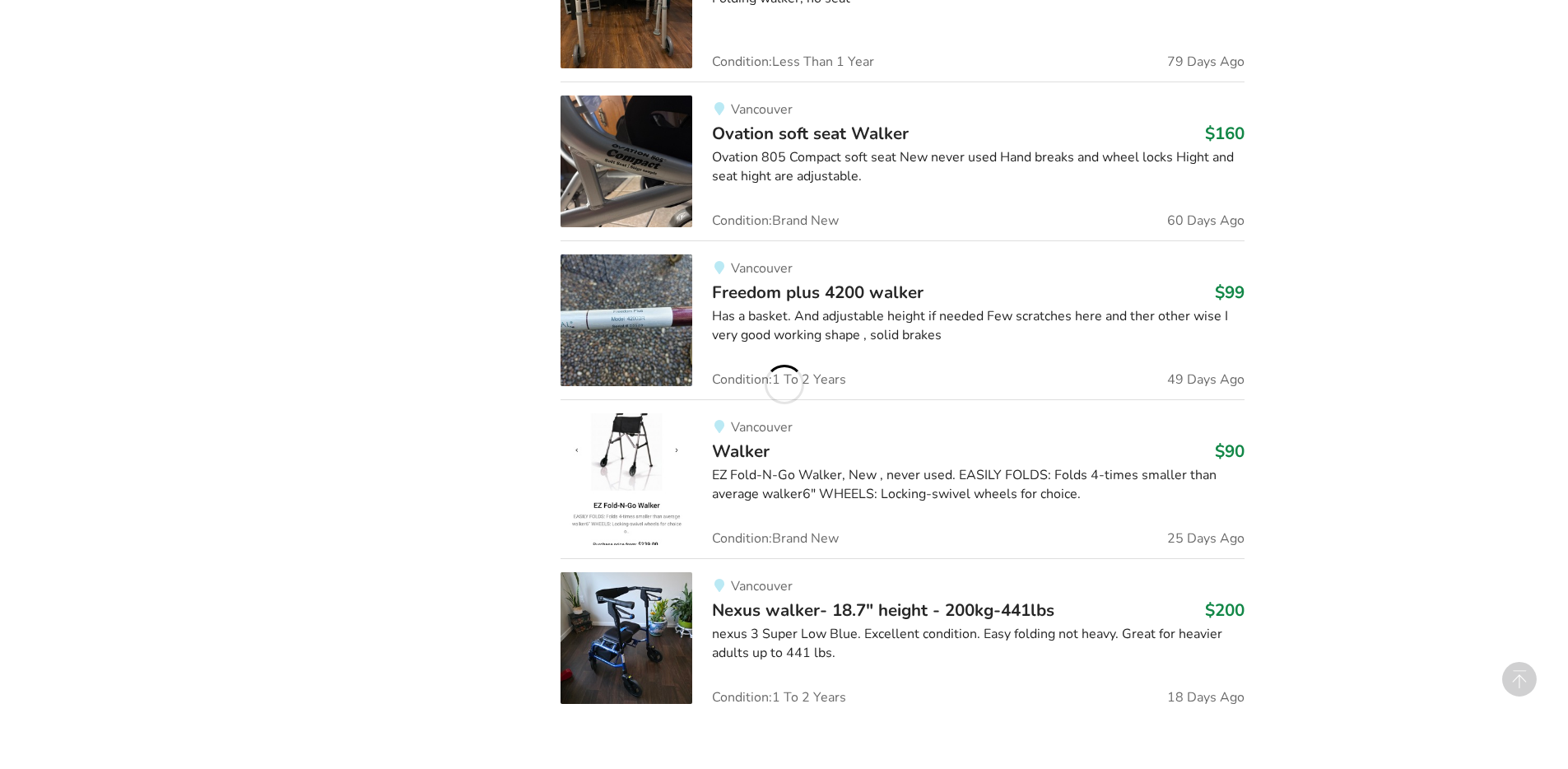 click on "Vancouver Walker $90 EZ Fold-N-Go Walker, New , never used.
EASILY FOLDS: Folds 4-times smaller than average walker6" WHEELS: Locking-swivel wheels for choice.
Condition: Brand New 25 Days Ago" at bounding box center (968, 479) 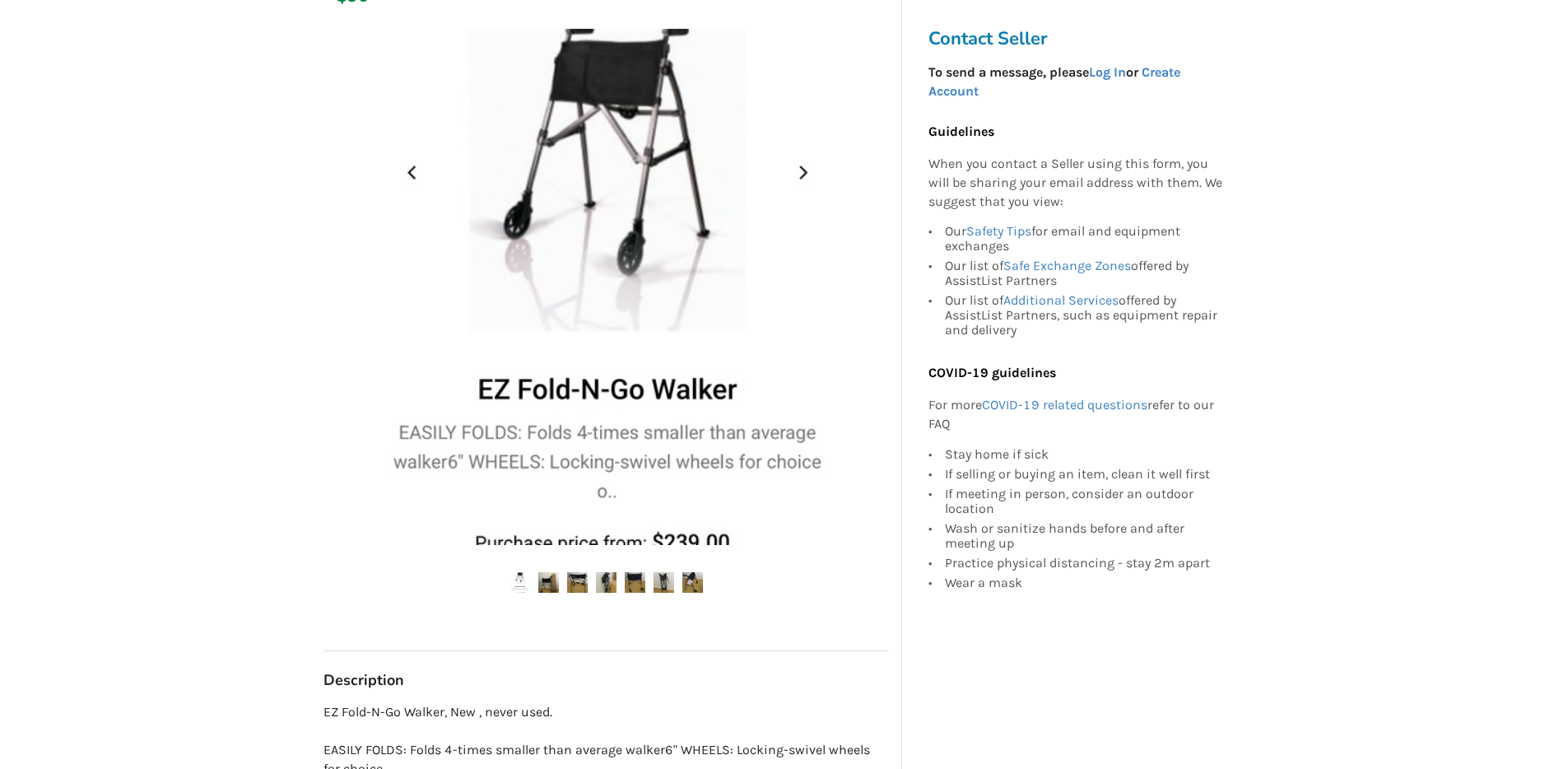 scroll, scrollTop: 240, scrollLeft: 0, axis: vertical 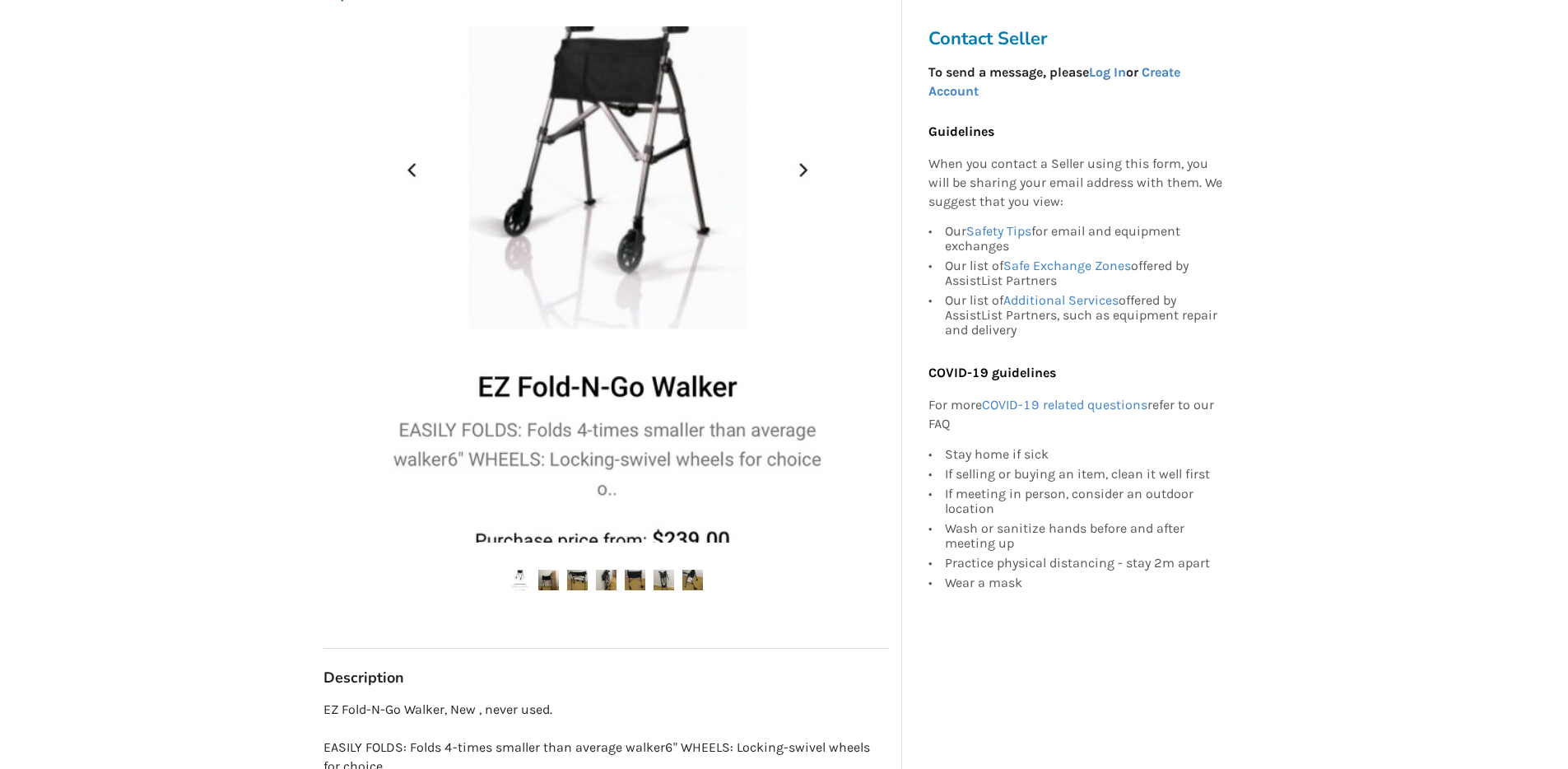 click at bounding box center [519, 580] 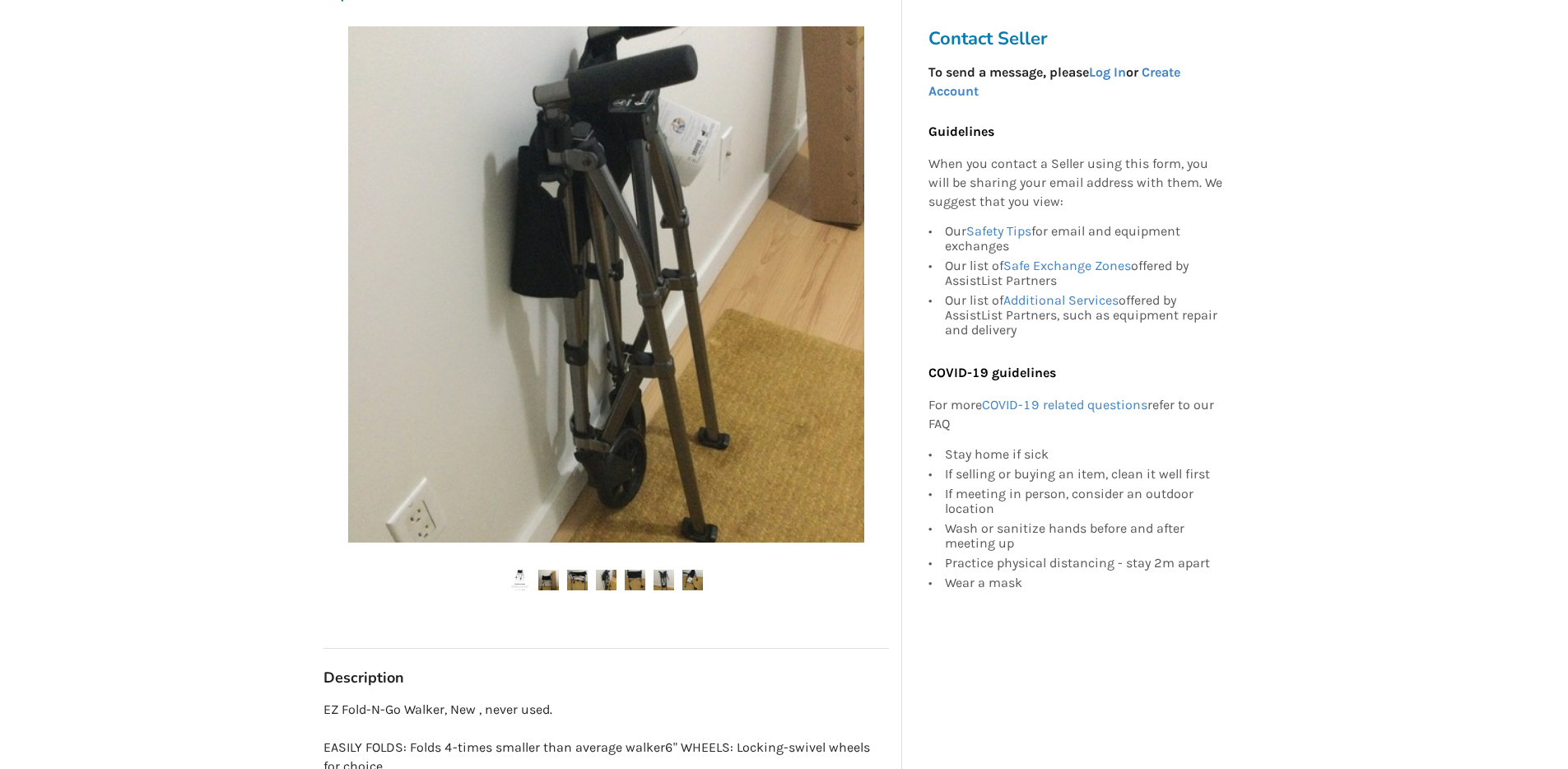 click at bounding box center (519, 580) 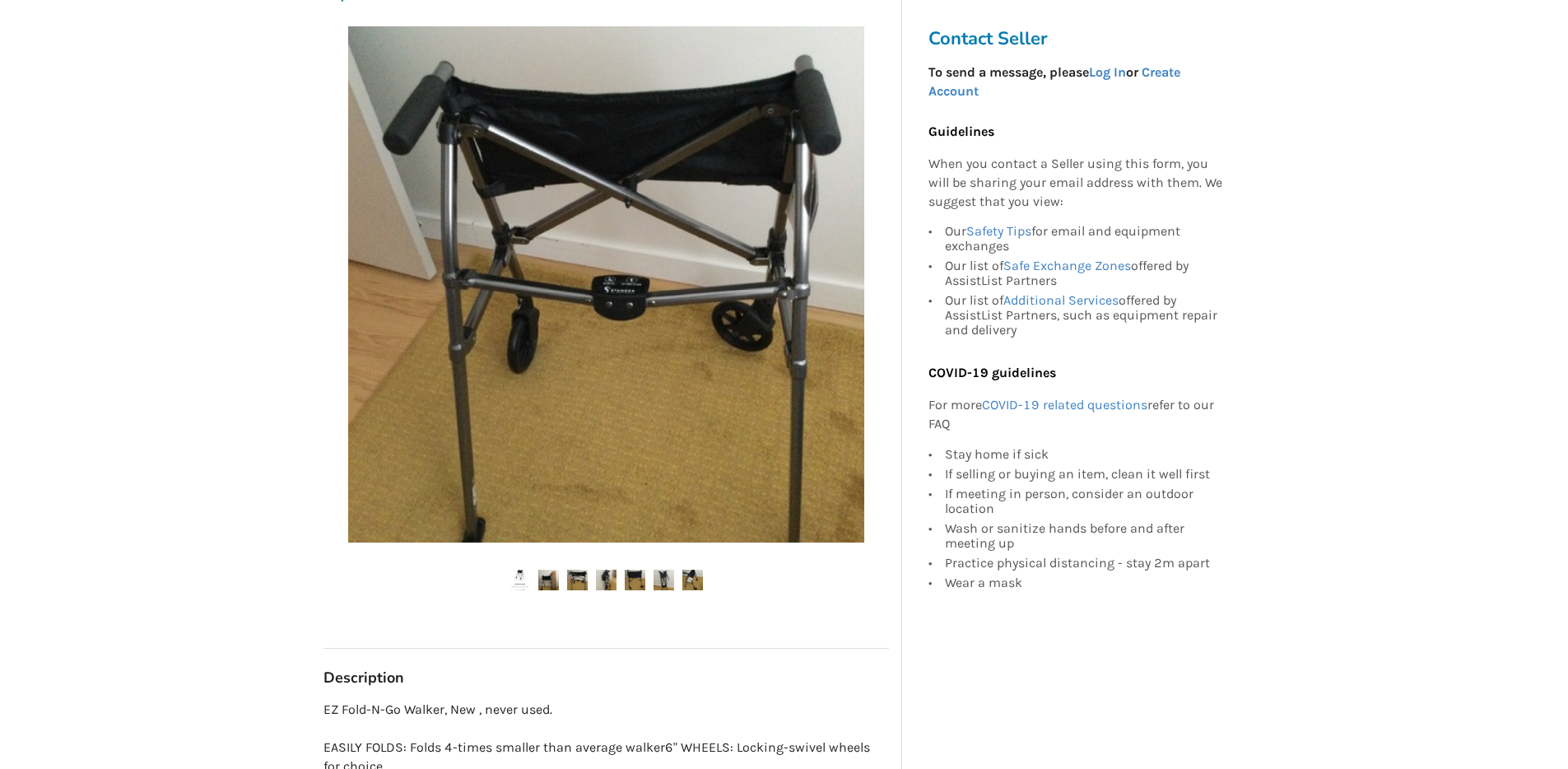 click at bounding box center (519, 580) 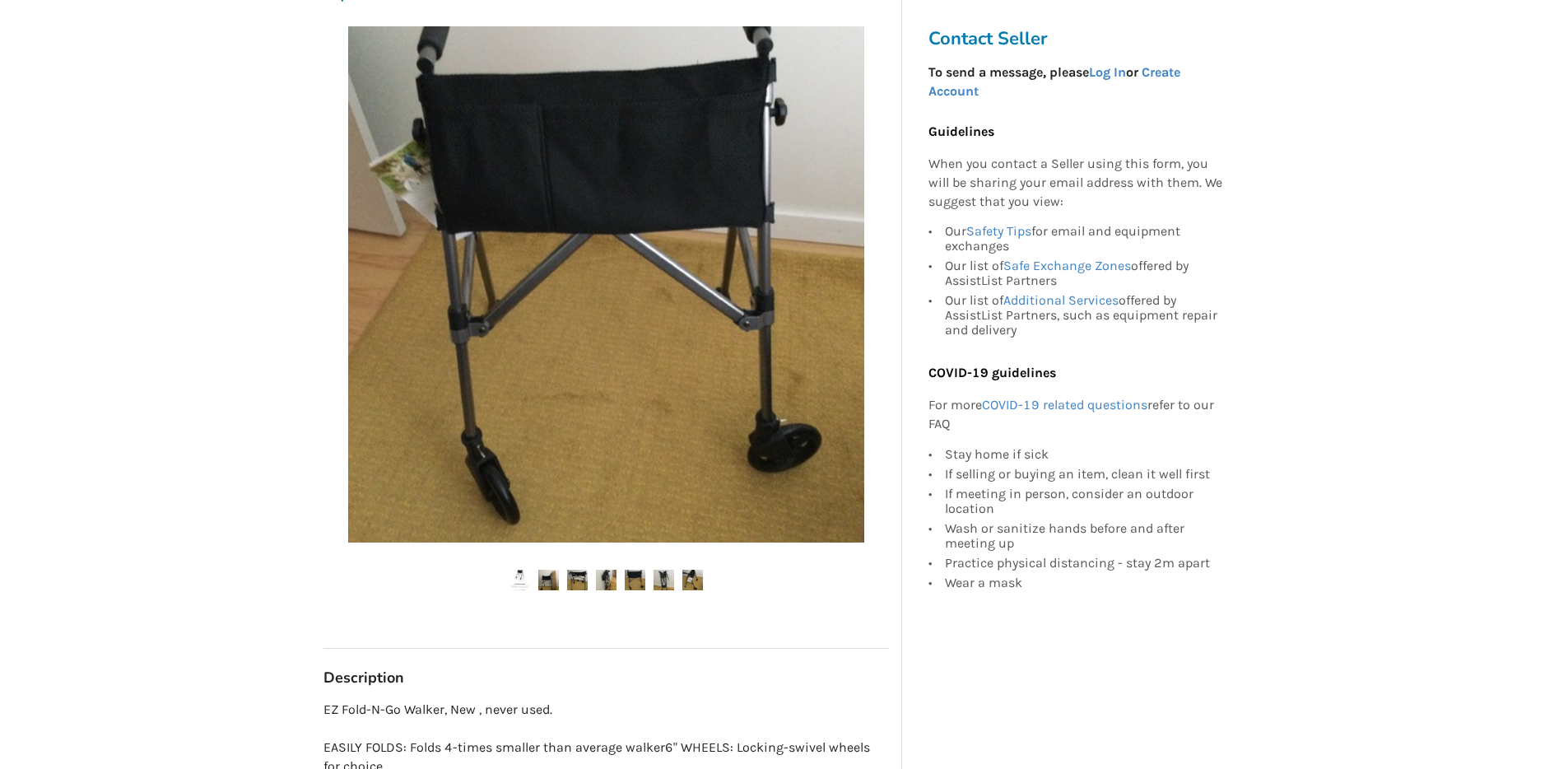 click at bounding box center (519, 580) 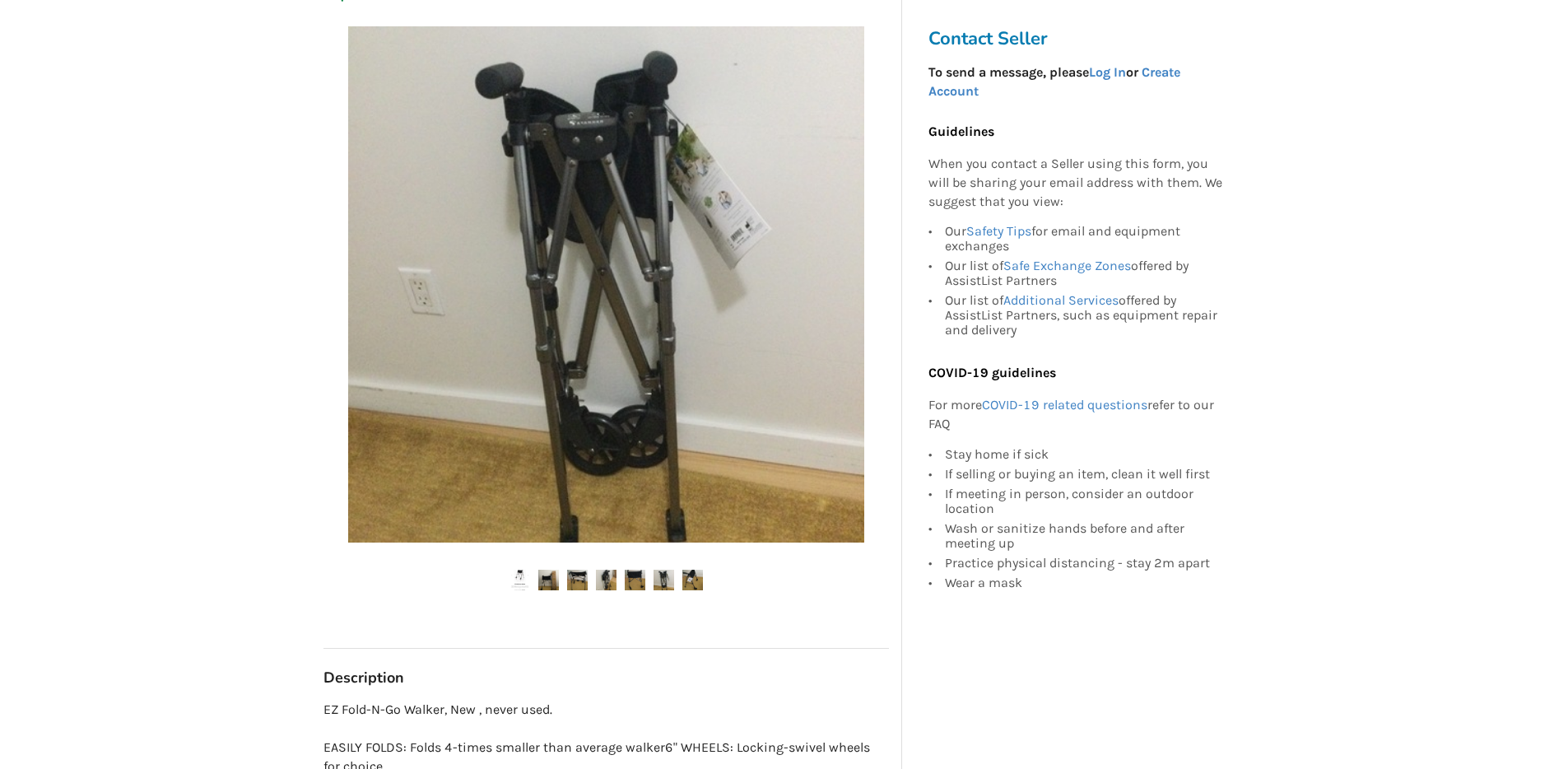 click at bounding box center (519, 580) 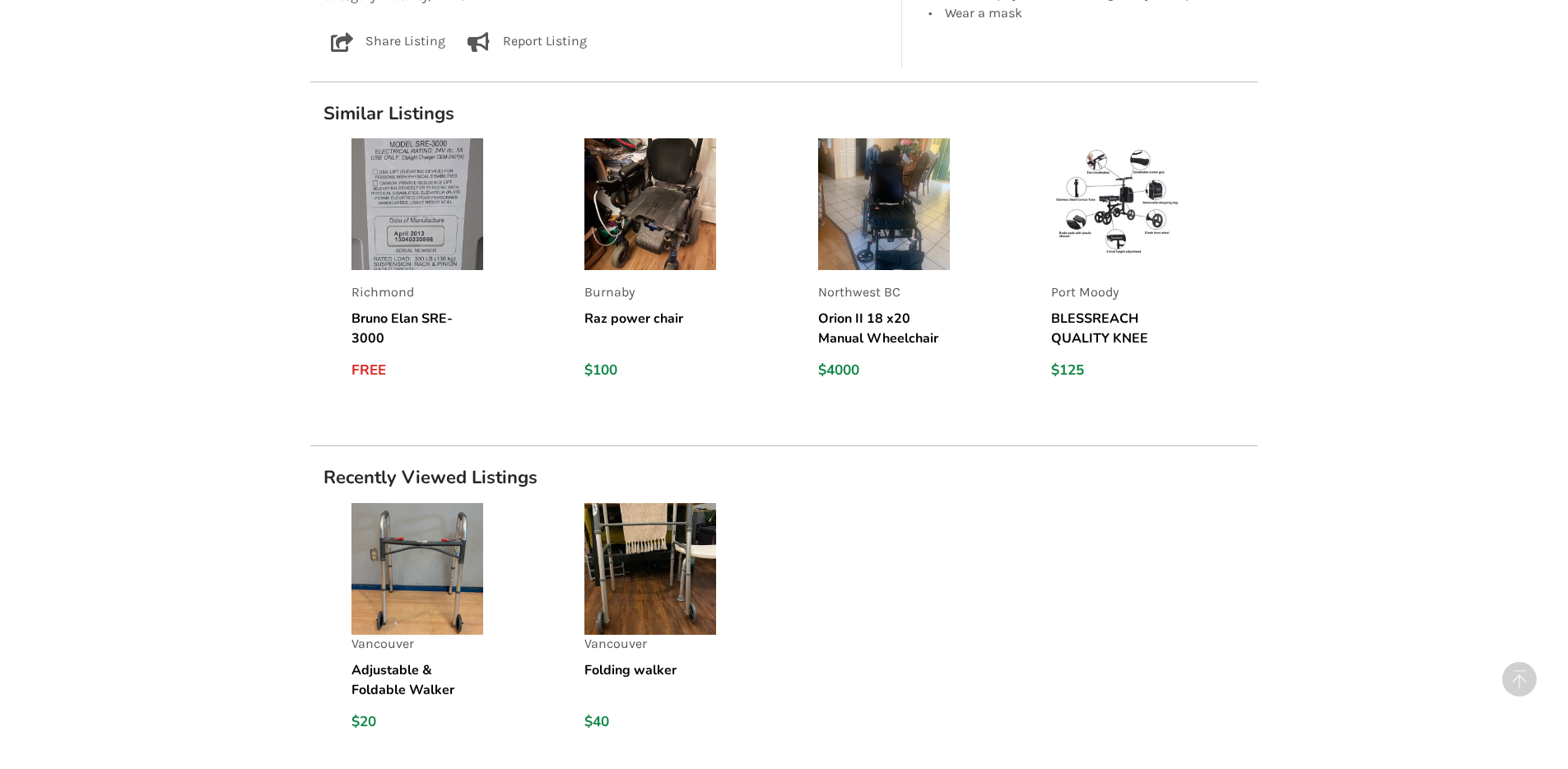 scroll, scrollTop: 1340, scrollLeft: 0, axis: vertical 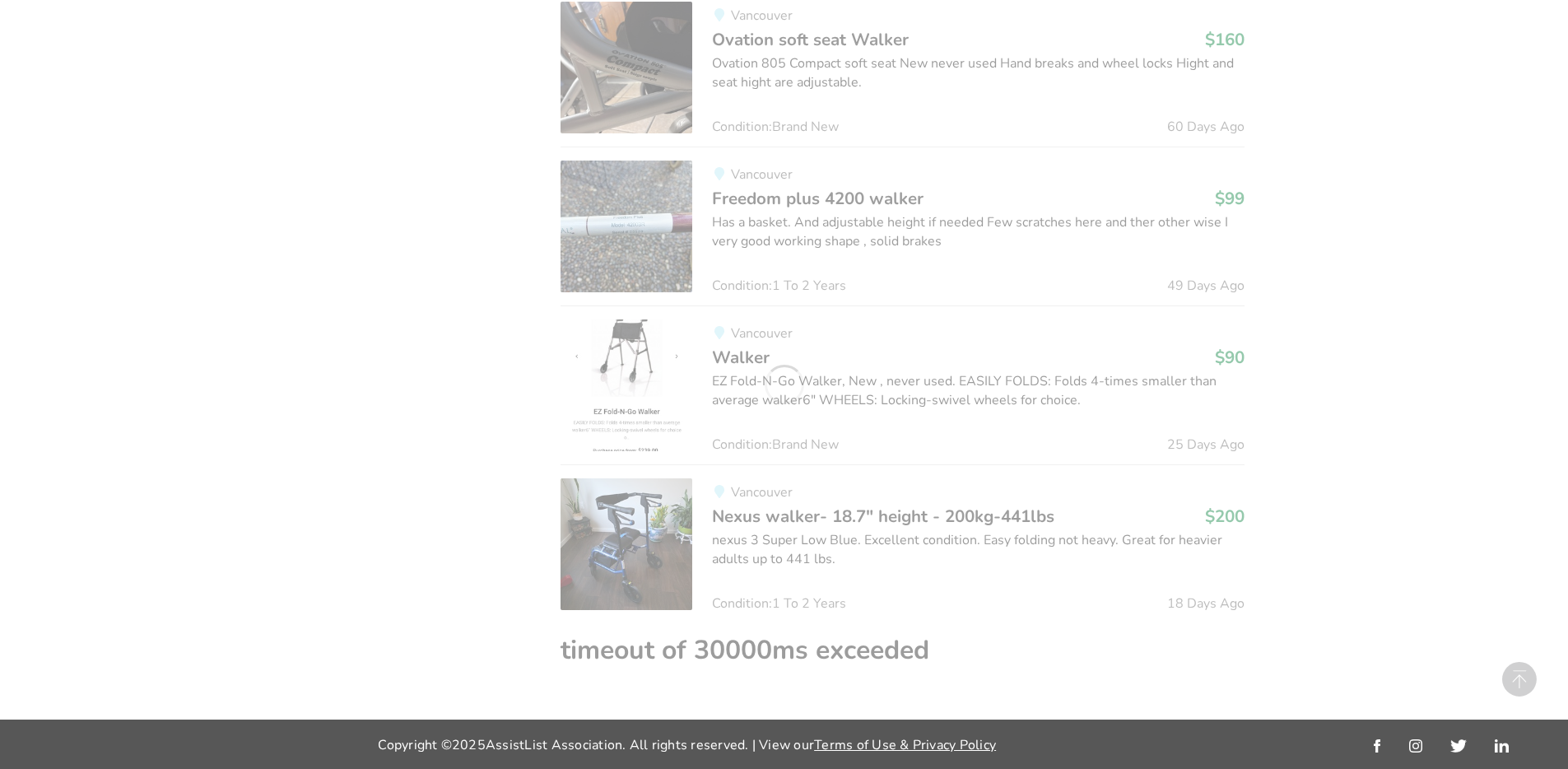 click on "Nexus walker- 18.7" height - 200kg-441lbs" at bounding box center [883, 516] 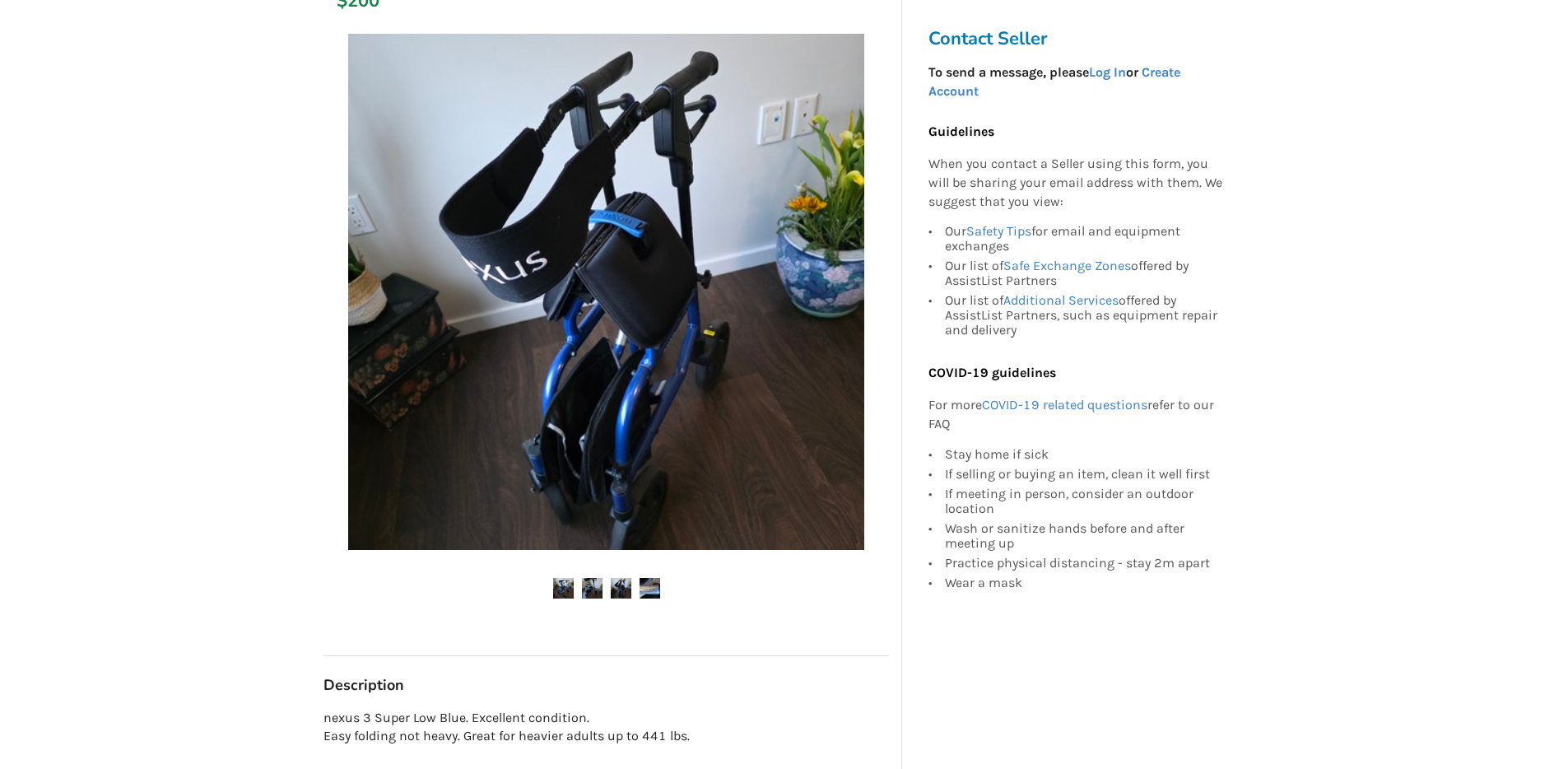 scroll, scrollTop: 265, scrollLeft: 0, axis: vertical 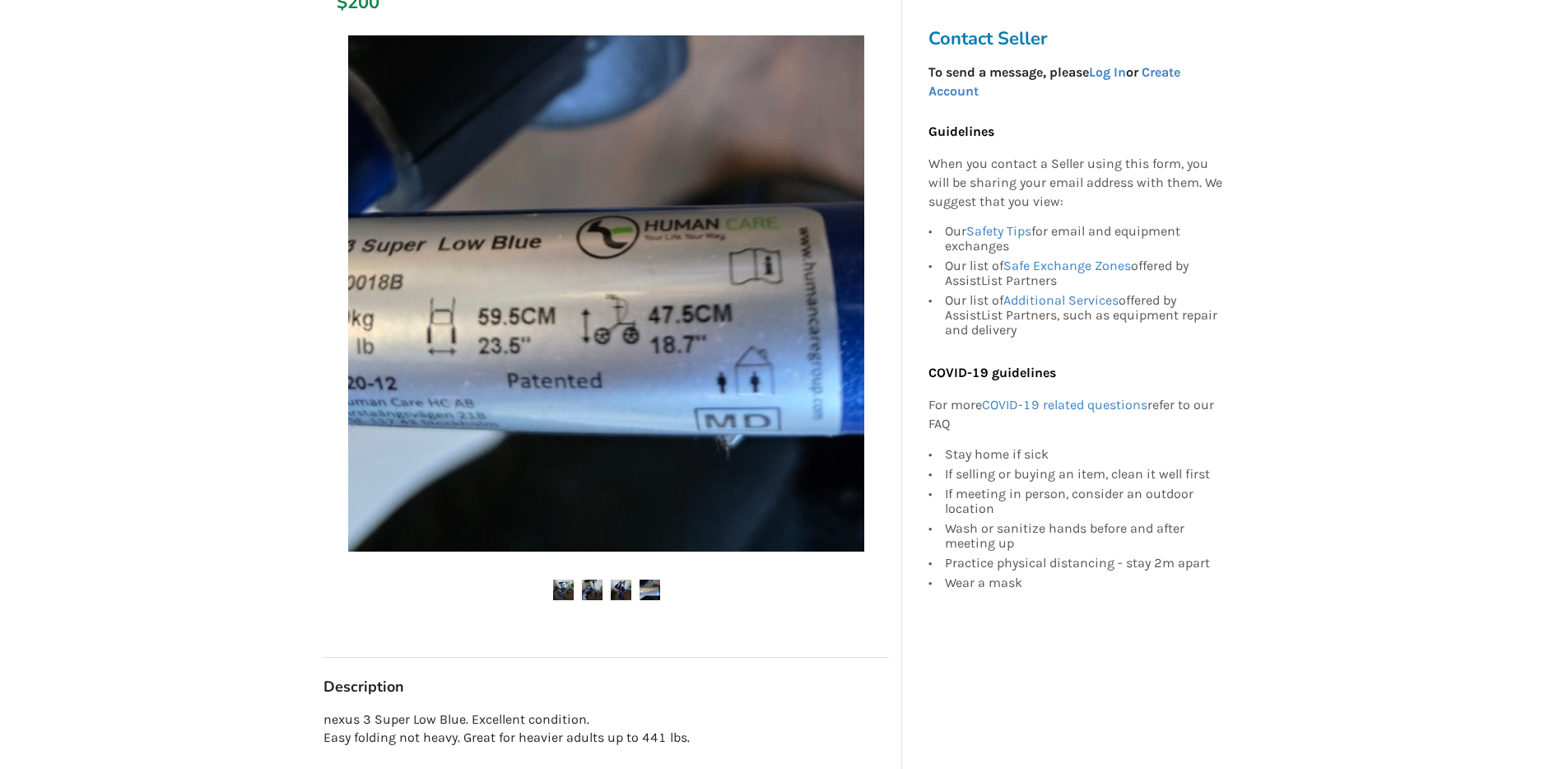 click at bounding box center [563, 590] 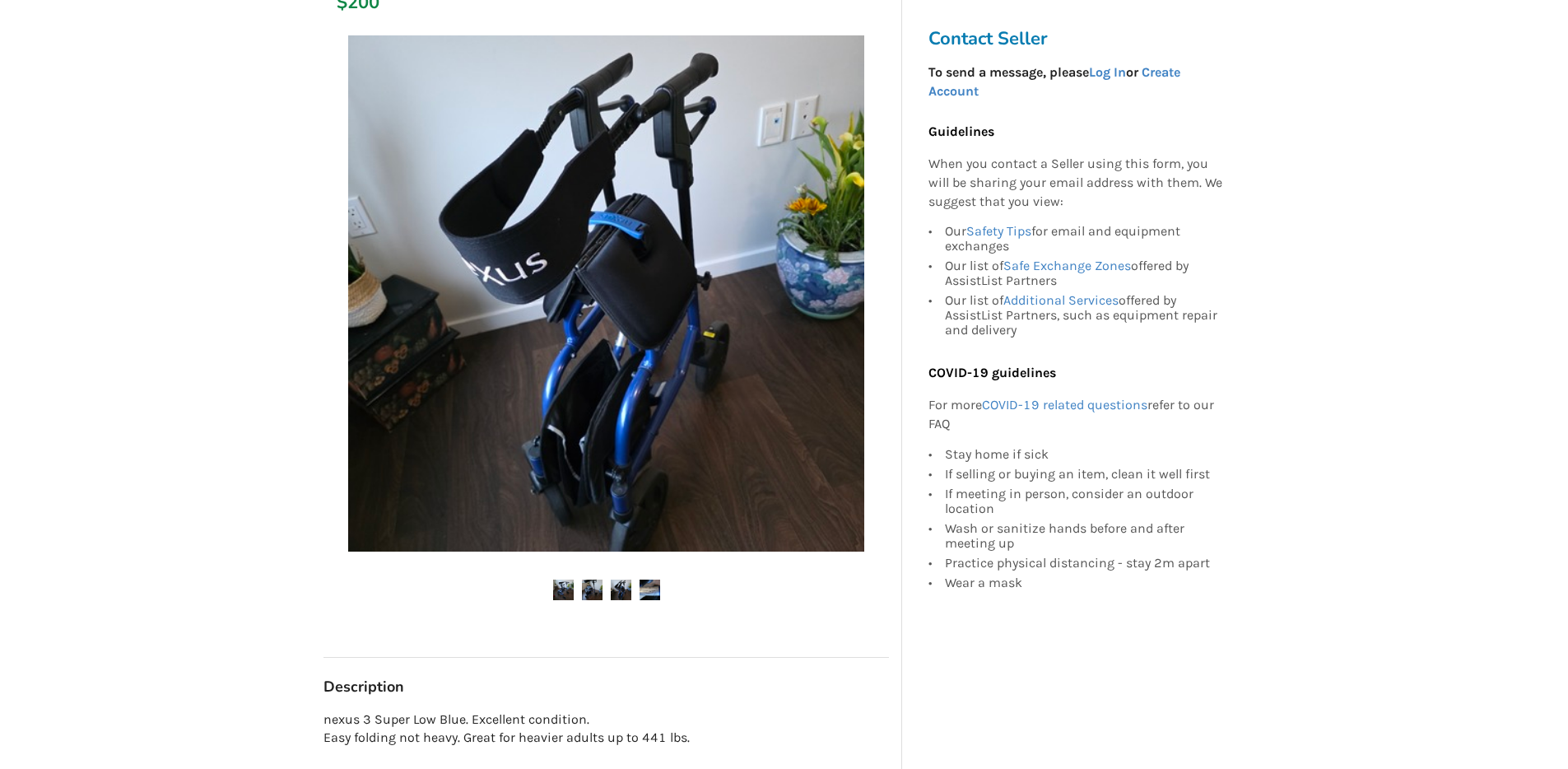 click at bounding box center (563, 590) 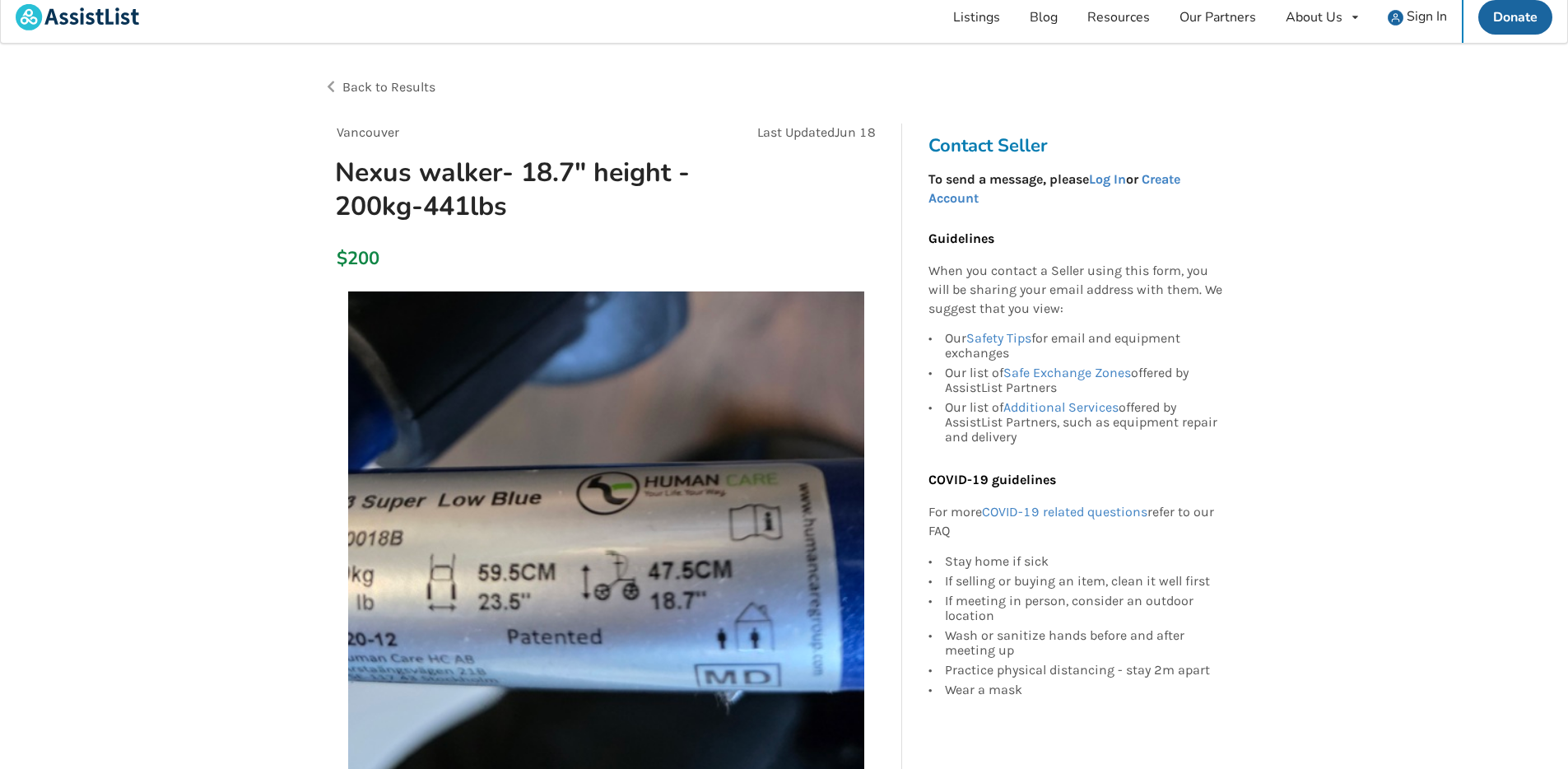 scroll, scrollTop: 0, scrollLeft: 0, axis: both 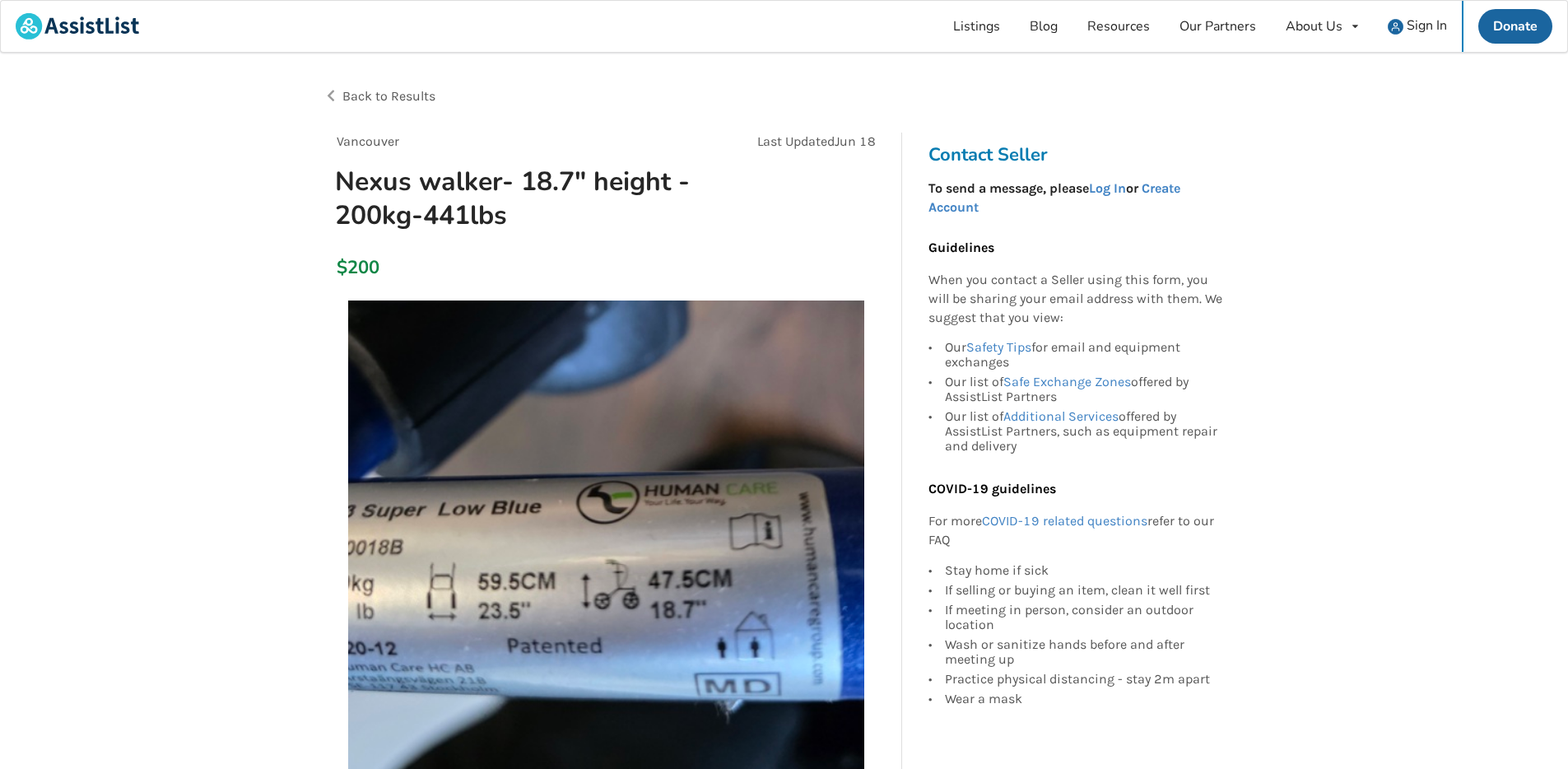 click on "Back to Results" at bounding box center [389, 96] 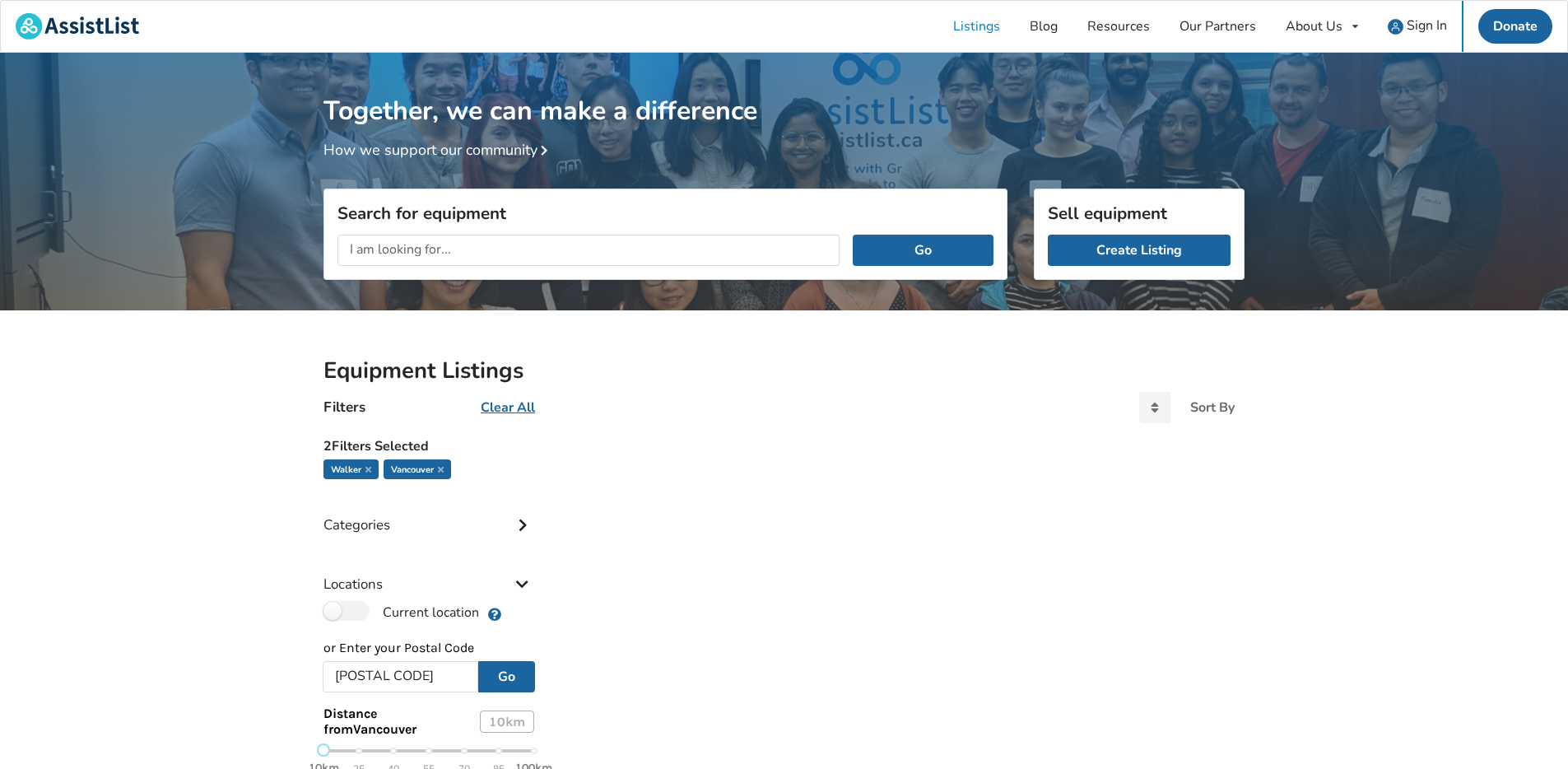 scroll, scrollTop: 53, scrollLeft: 0, axis: vertical 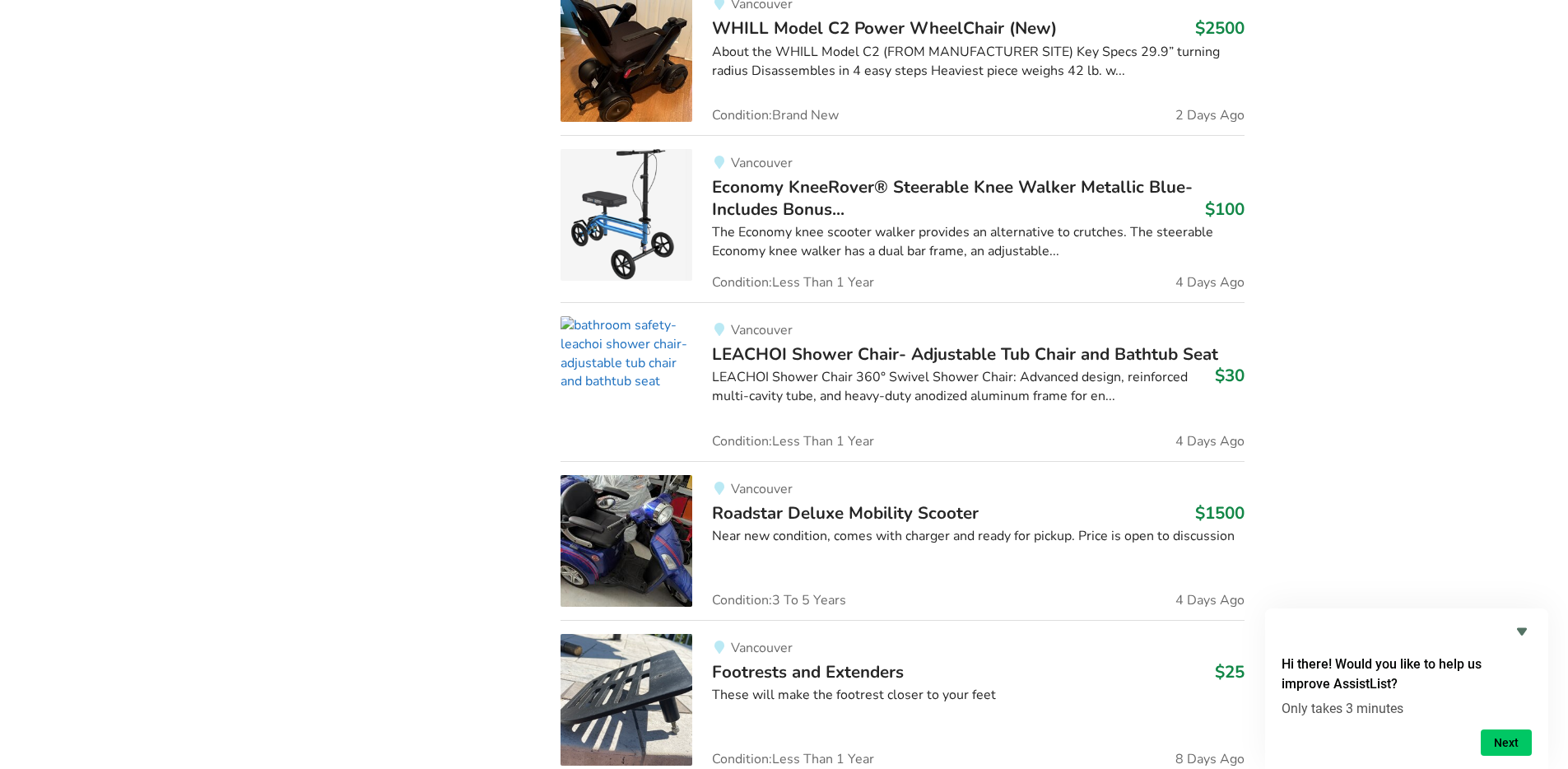 click on "LEACHOI Shower Chair
360° Swivel Shower Chair: Advanced design, reinforced multi-cavity tube, and heavy-duty anodized aluminum frame for en..." at bounding box center (978, 387) 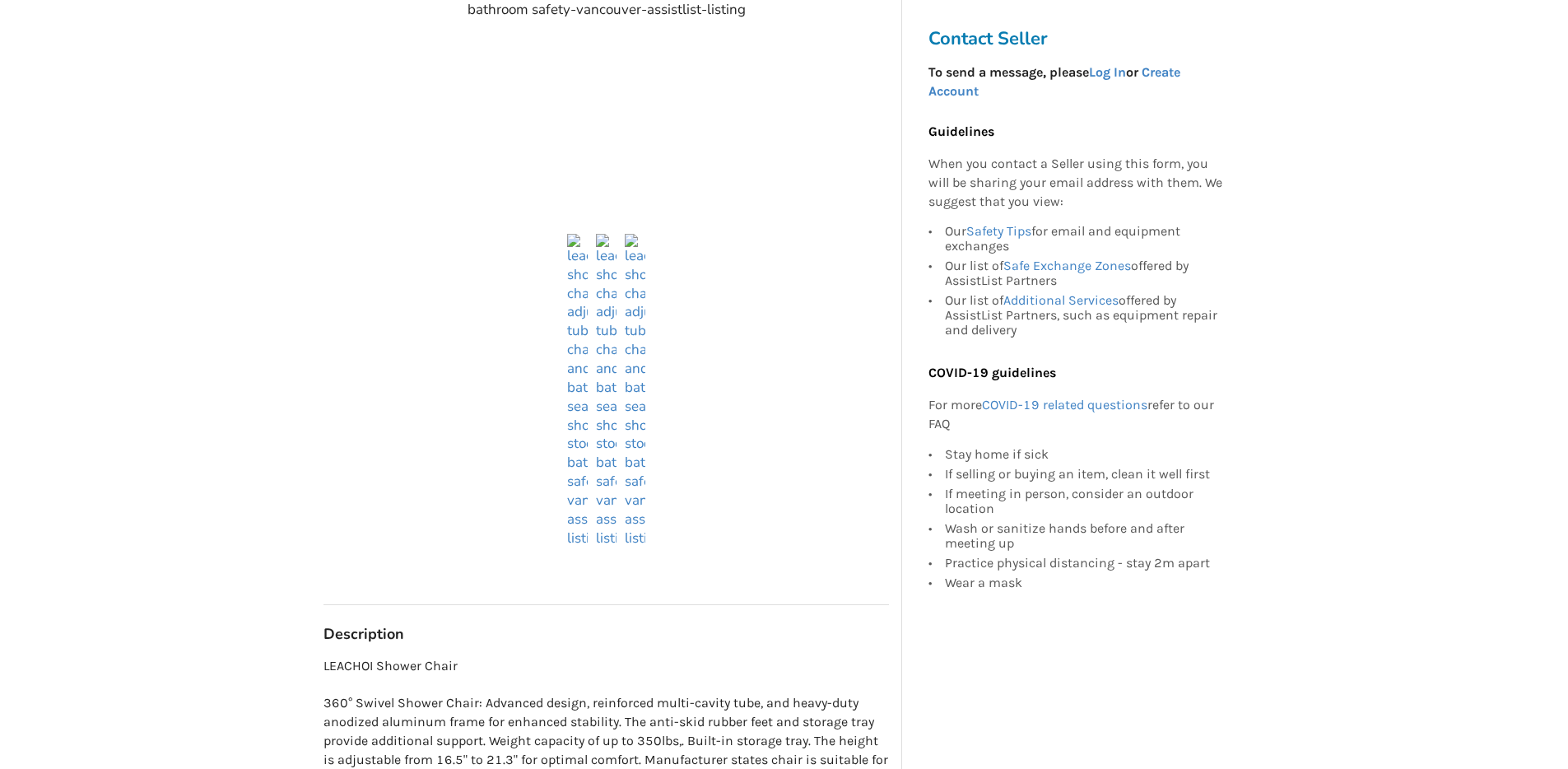 scroll, scrollTop: 315, scrollLeft: 0, axis: vertical 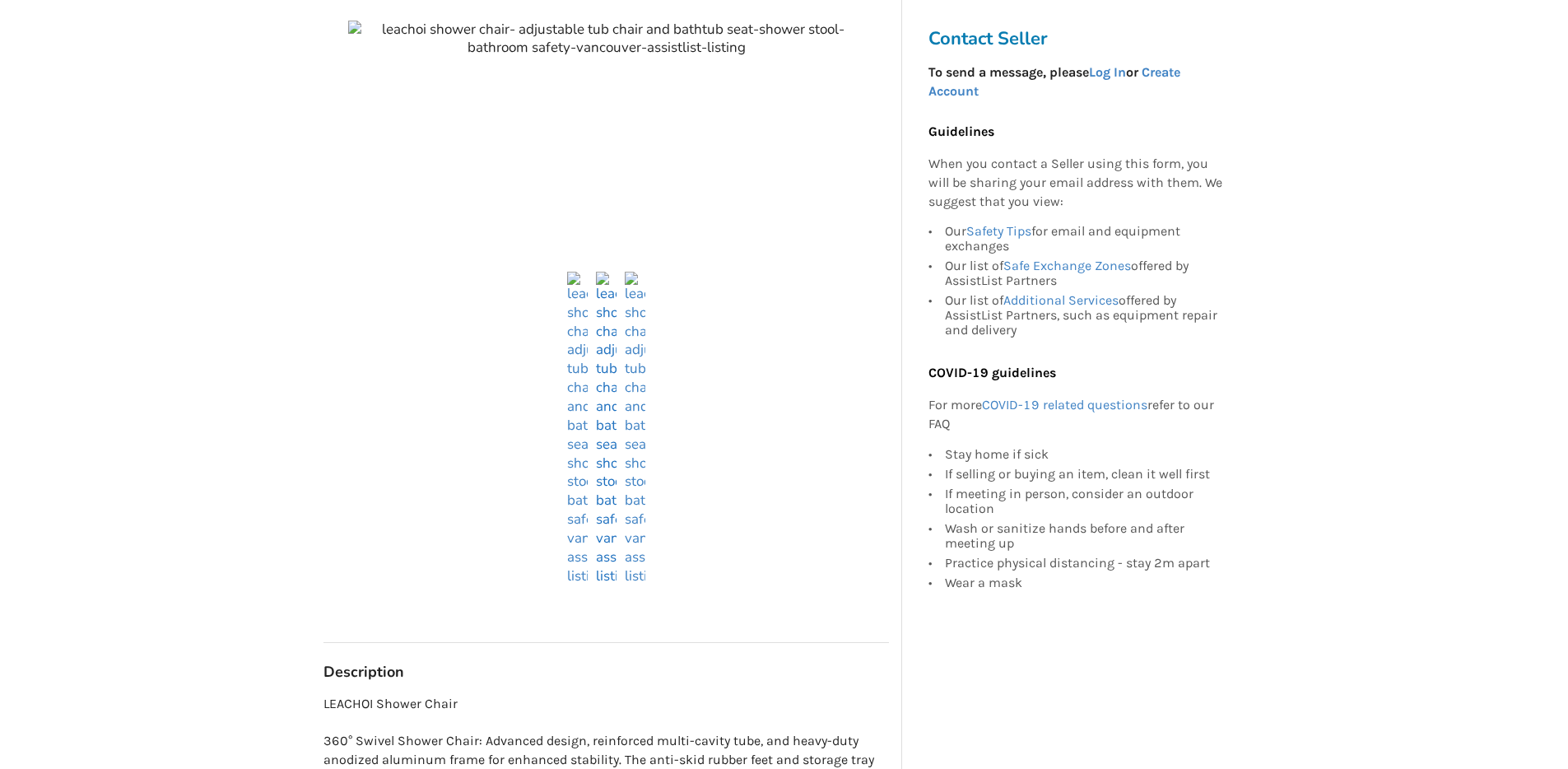 click at bounding box center [577, 429] 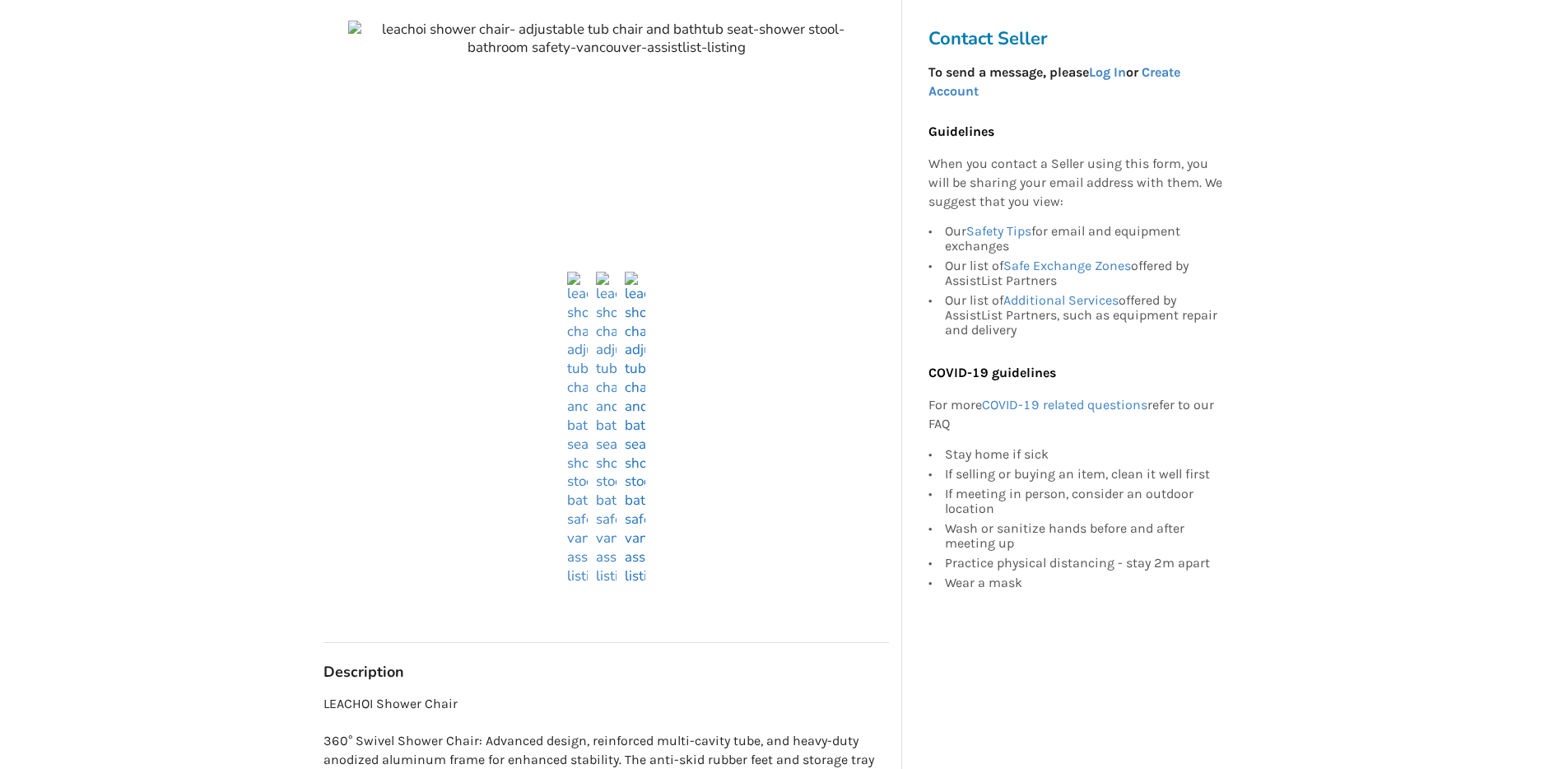 click at bounding box center (635, 429) 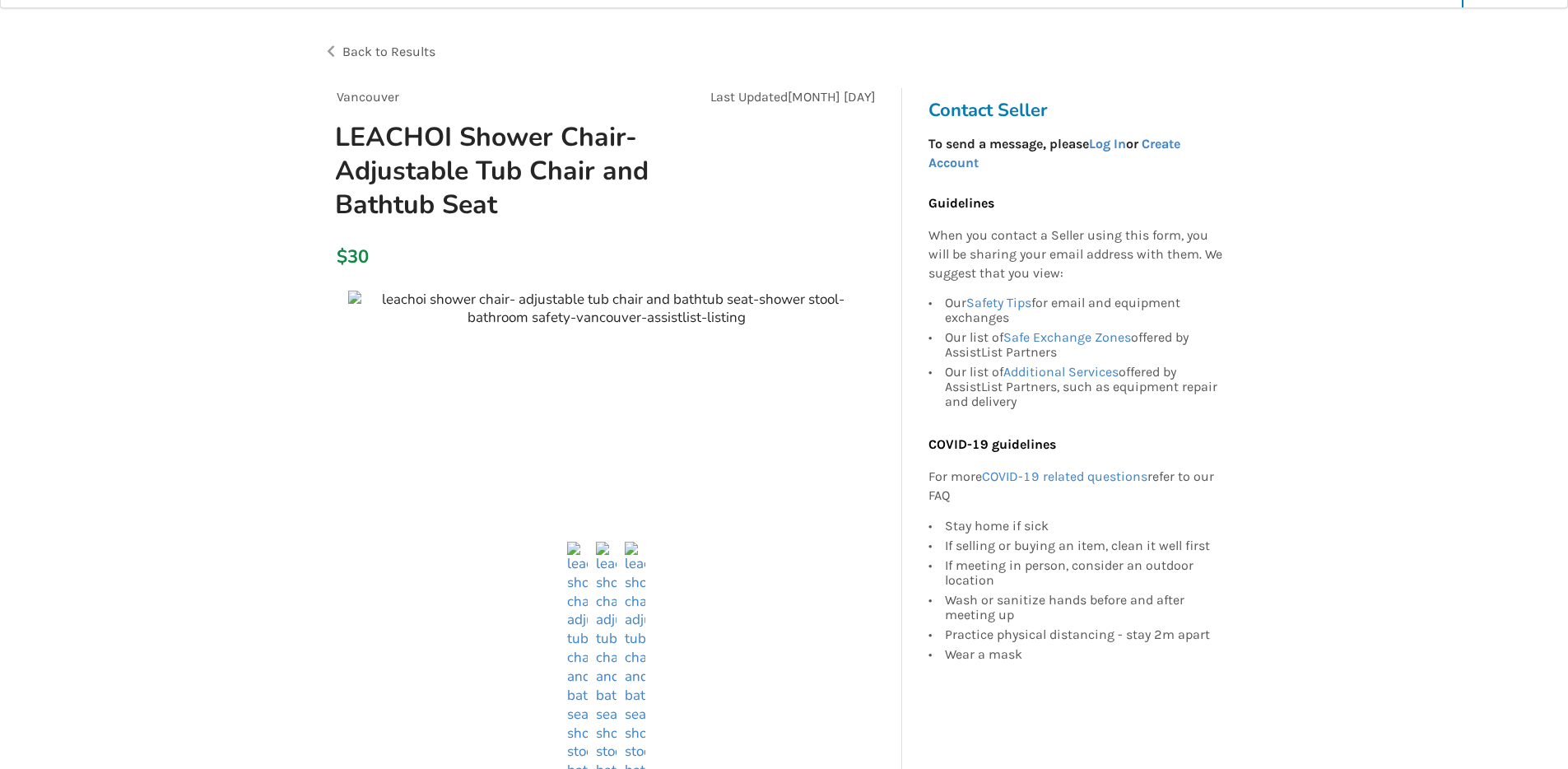 scroll, scrollTop: 0, scrollLeft: 0, axis: both 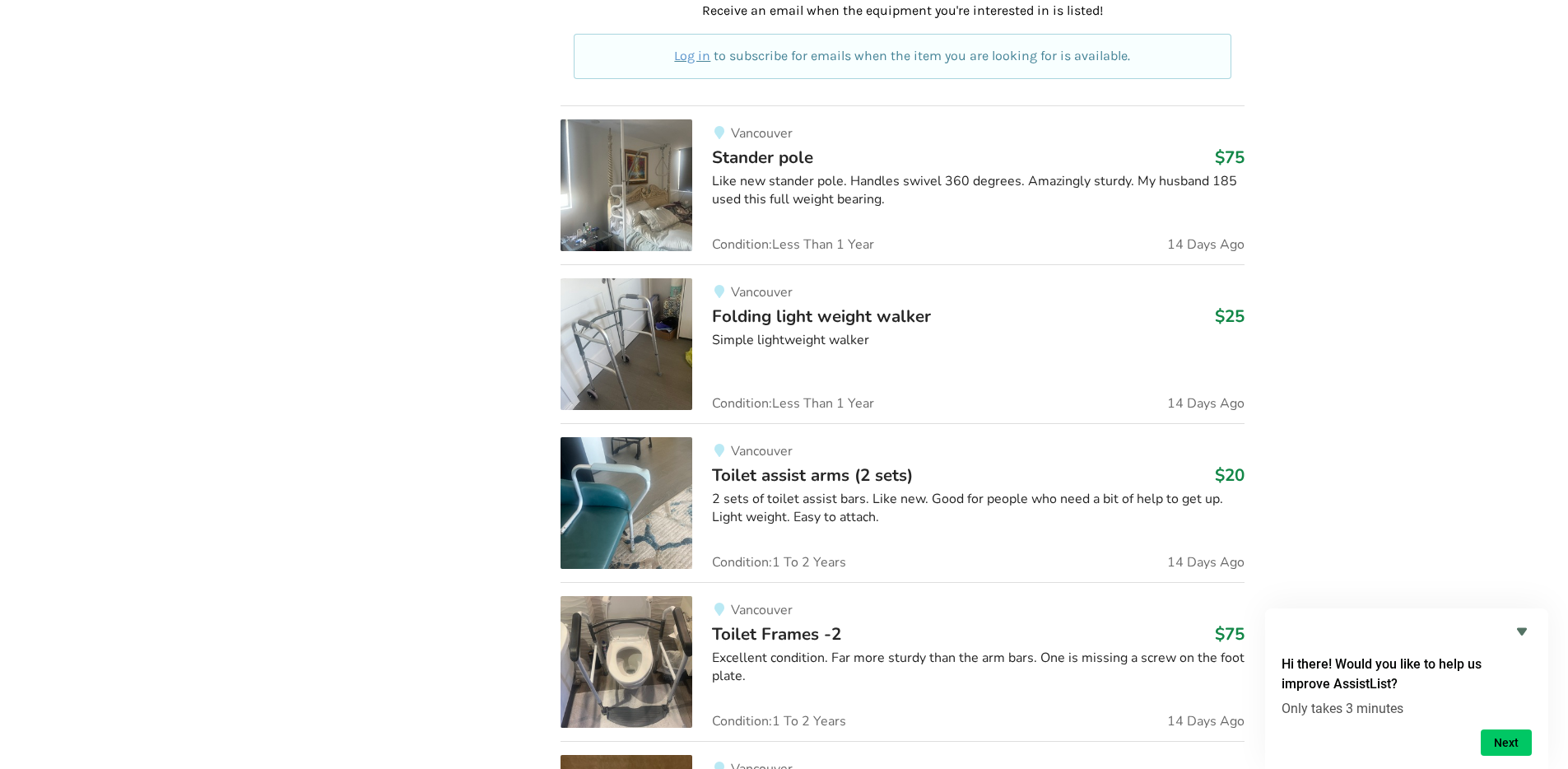 click on "Toilet assist arms (2 sets) $20" at bounding box center [978, 475] 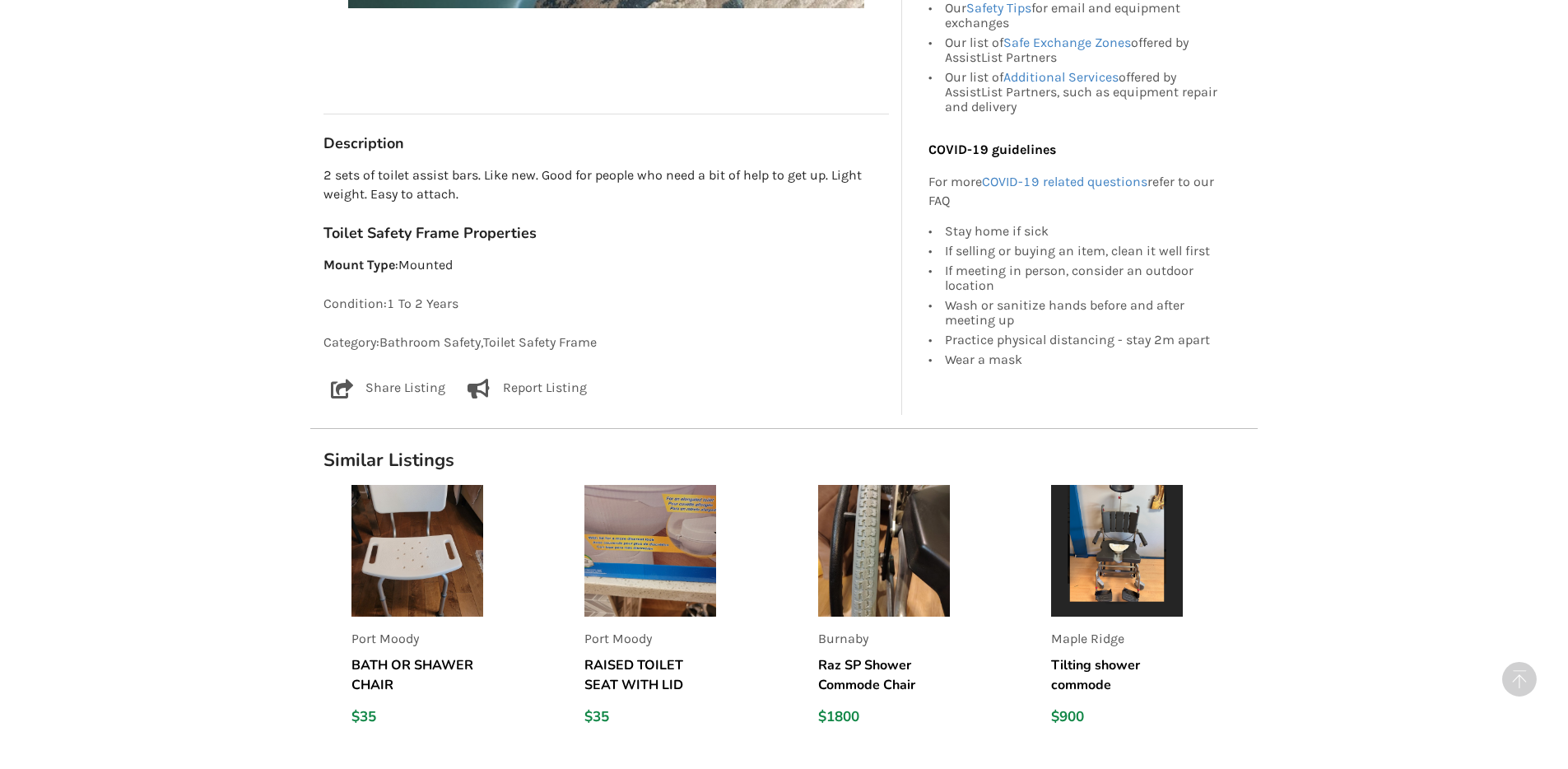 scroll, scrollTop: 813, scrollLeft: 0, axis: vertical 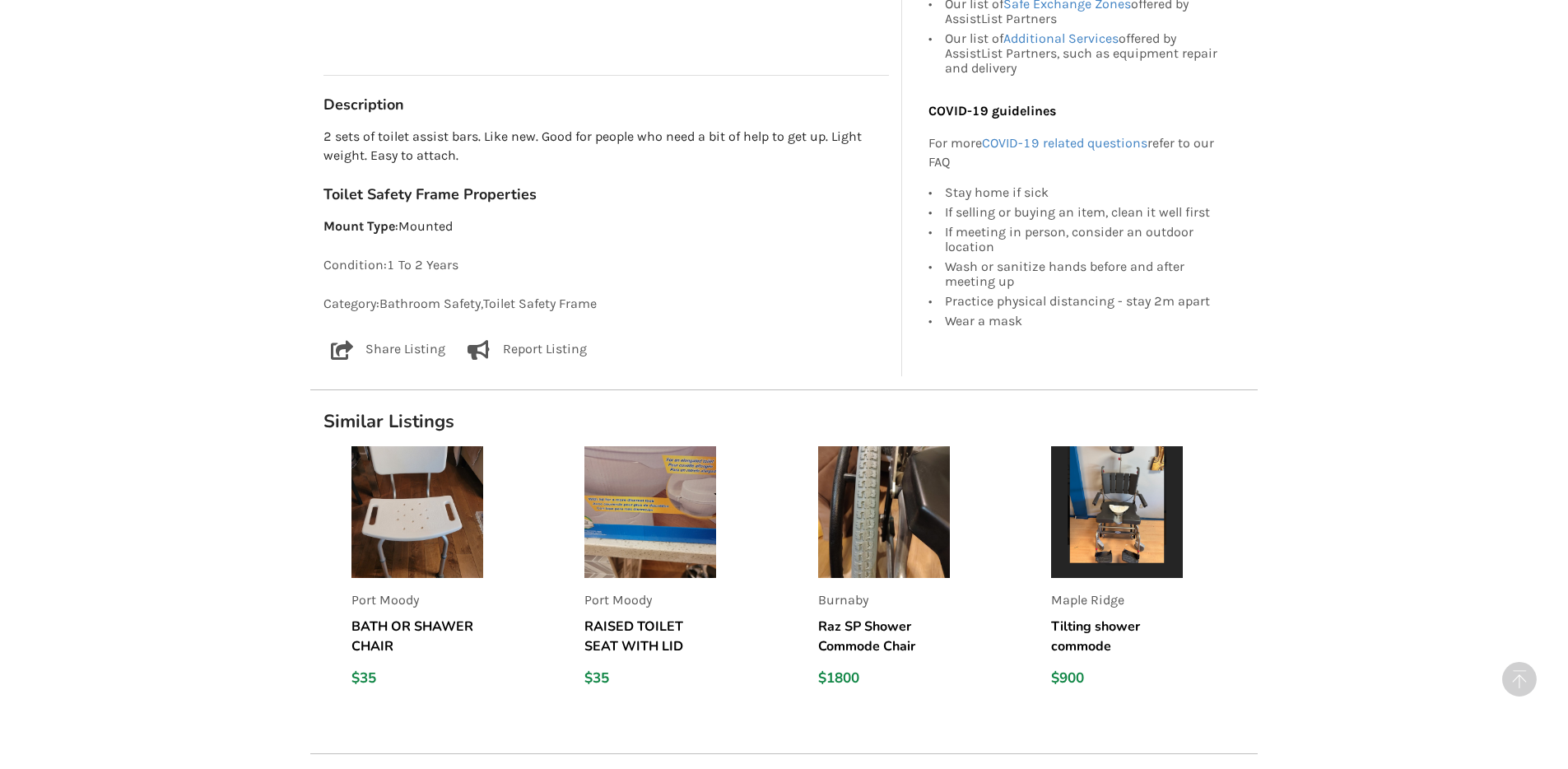 click at bounding box center (650, 512) 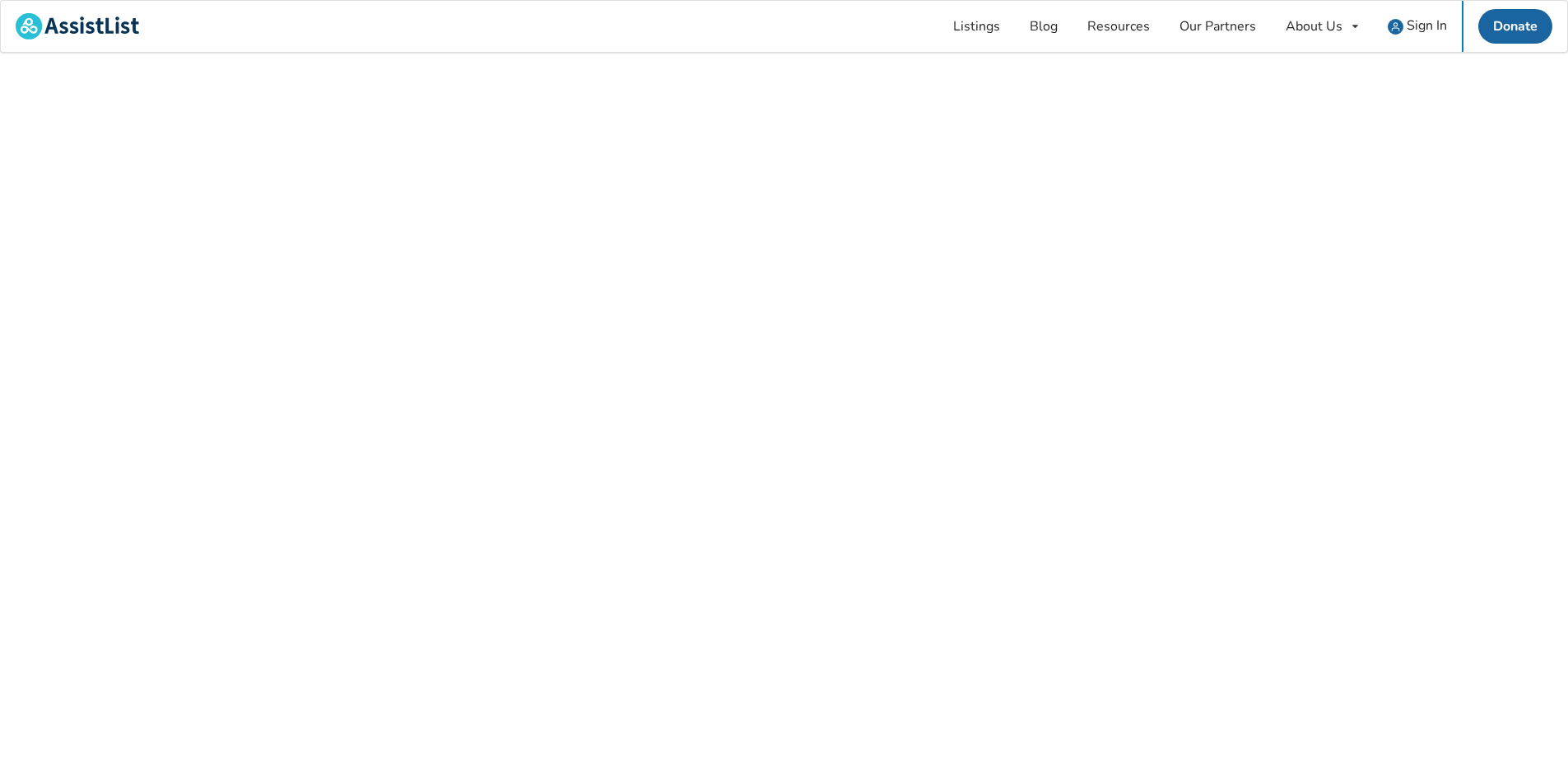 scroll, scrollTop: 0, scrollLeft: 0, axis: both 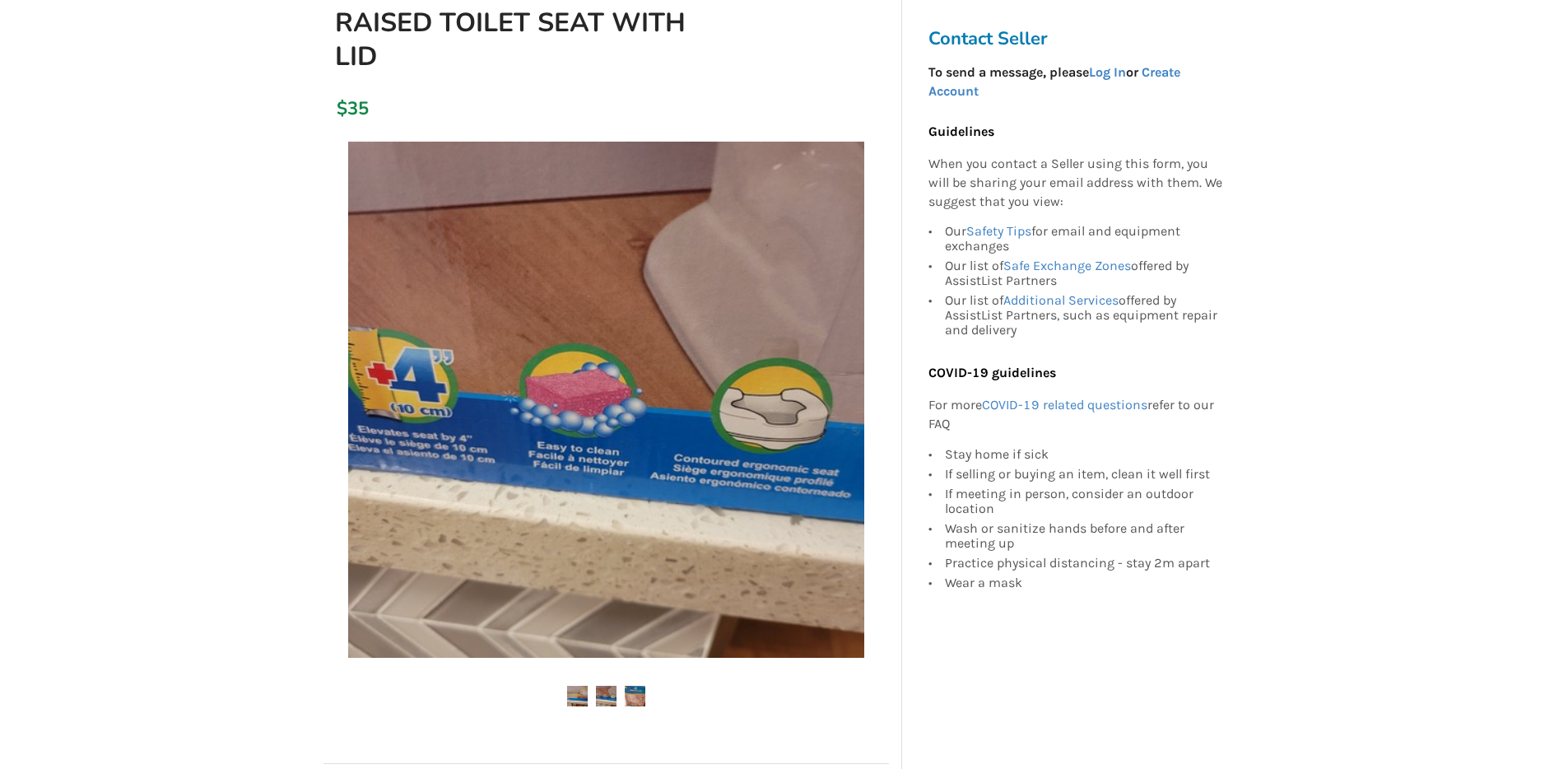 click at bounding box center (606, 696) 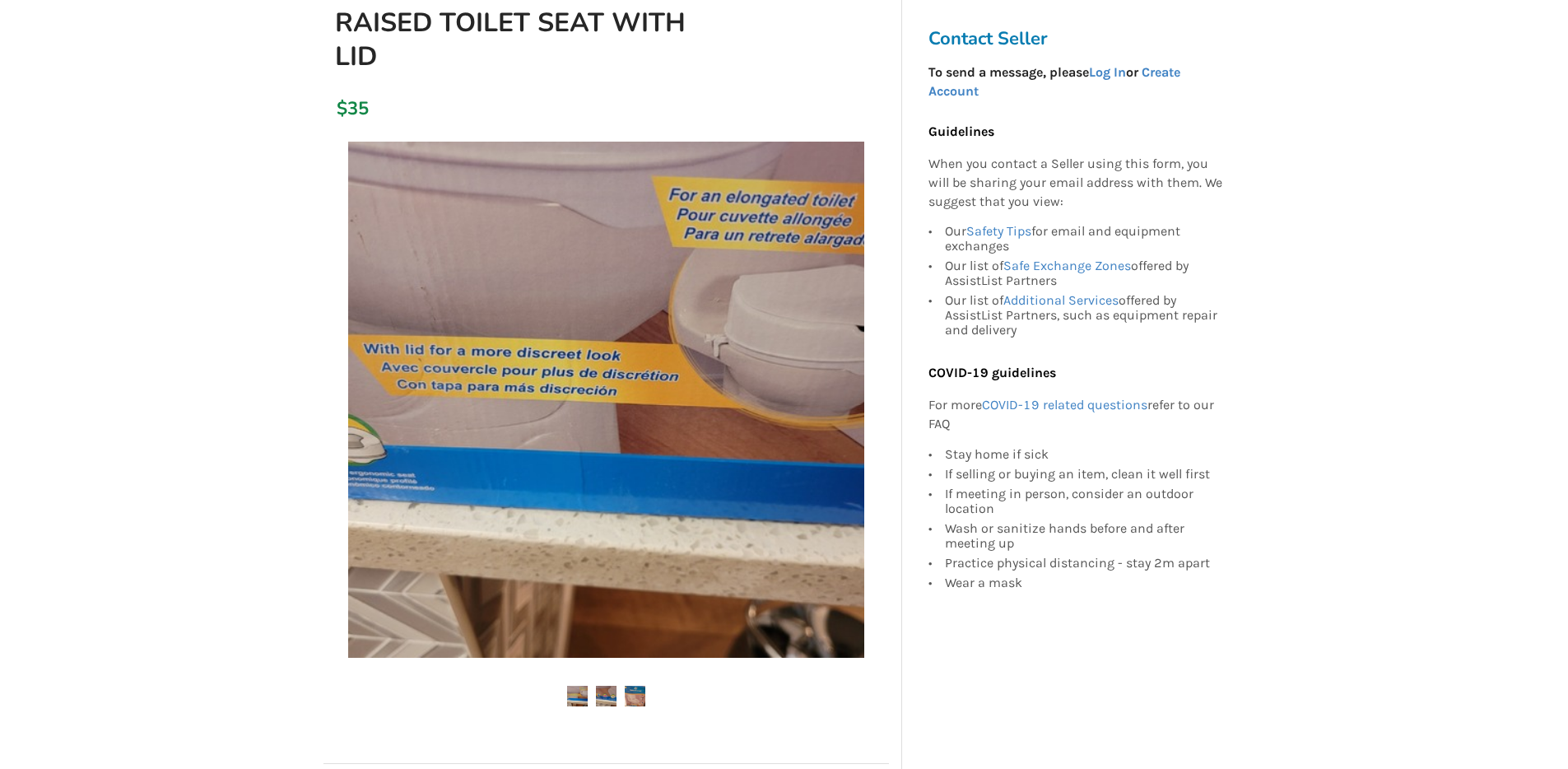 click at bounding box center [577, 696] 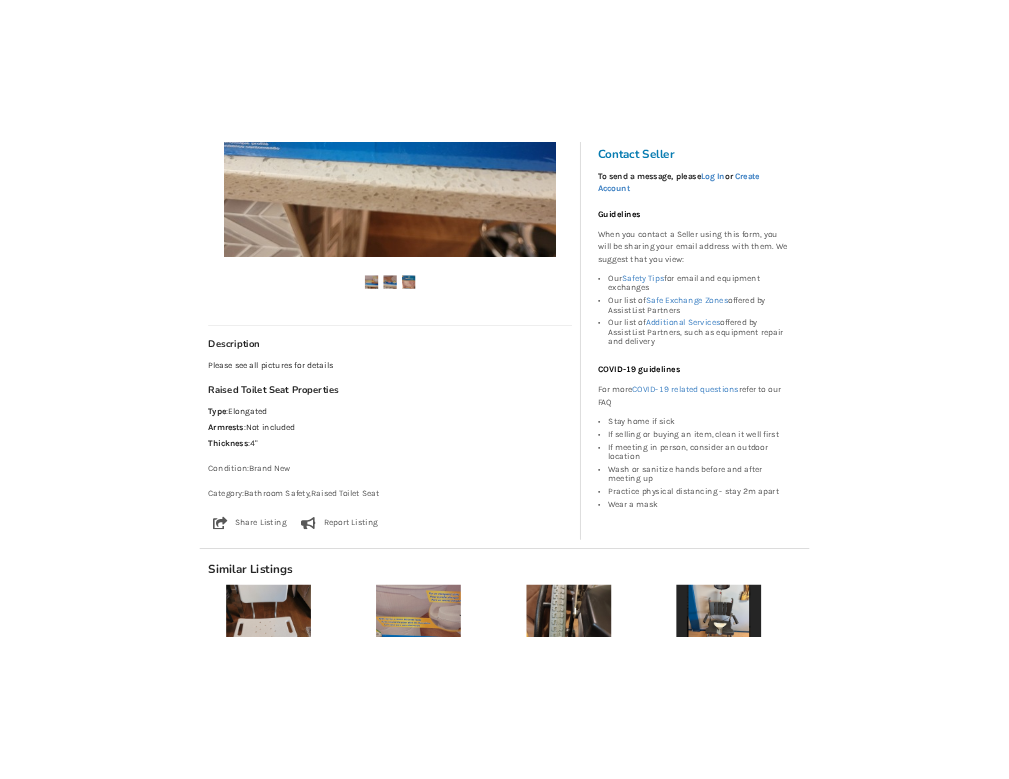 scroll, scrollTop: 0, scrollLeft: 0, axis: both 